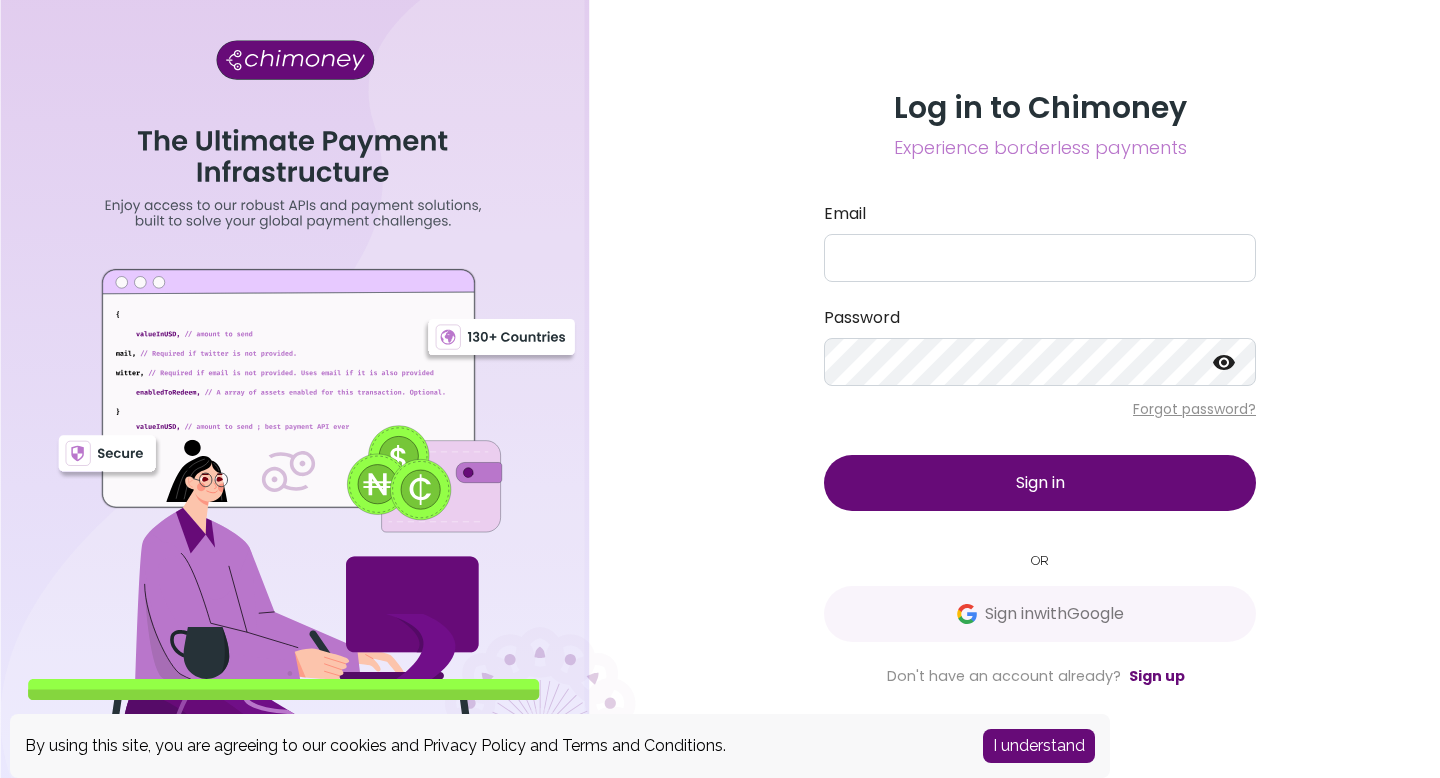 scroll, scrollTop: 0, scrollLeft: 0, axis: both 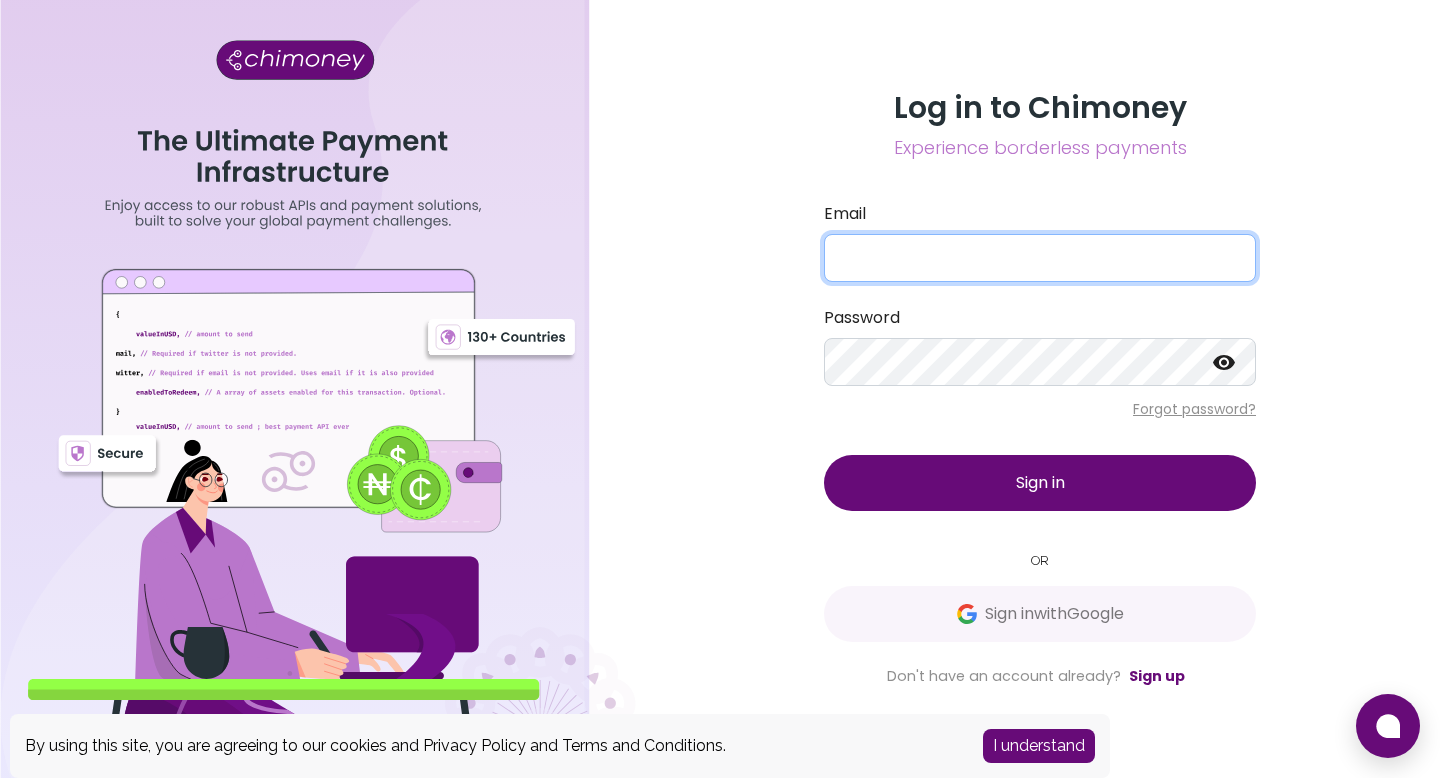 click on "Email" at bounding box center (1040, 258) 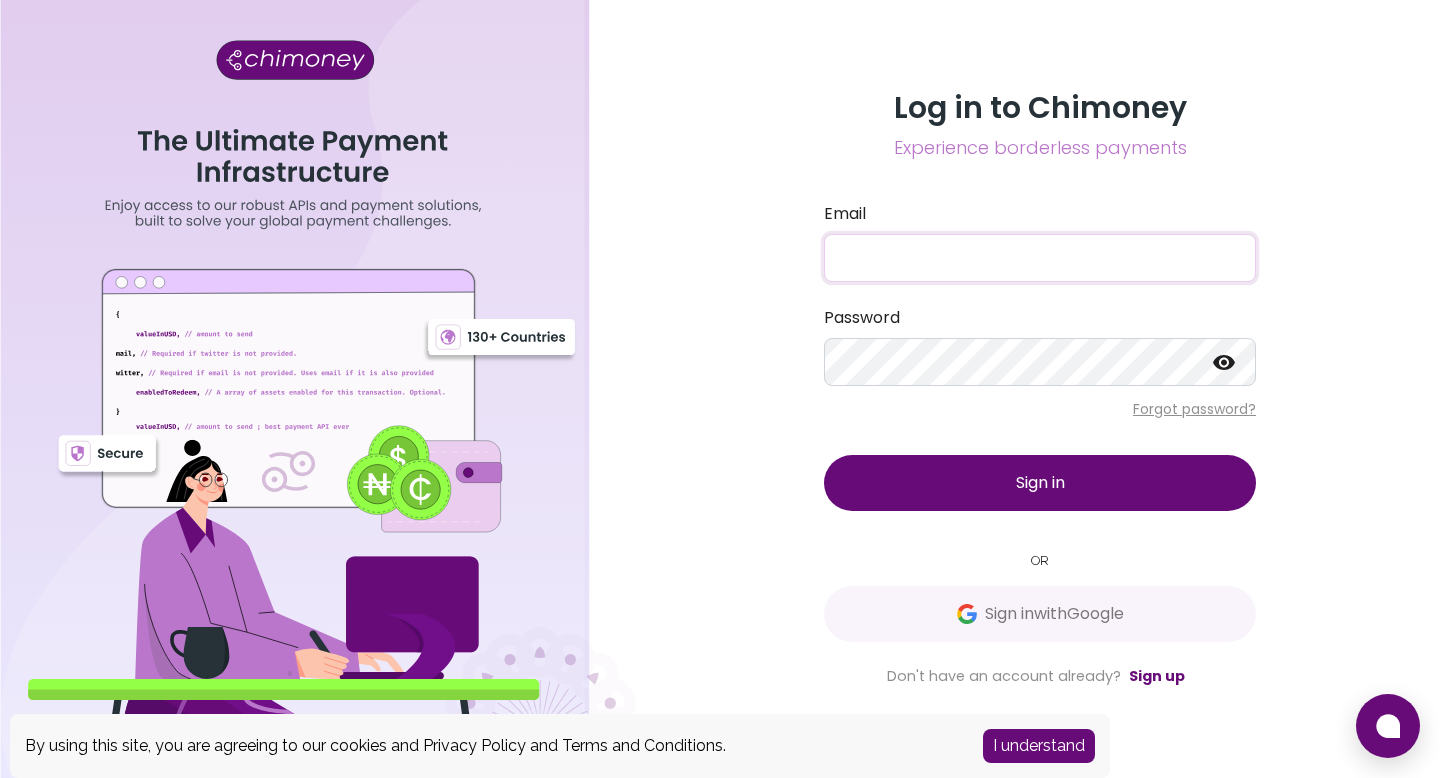 paste on "okekeechezona1993@gmail.com" 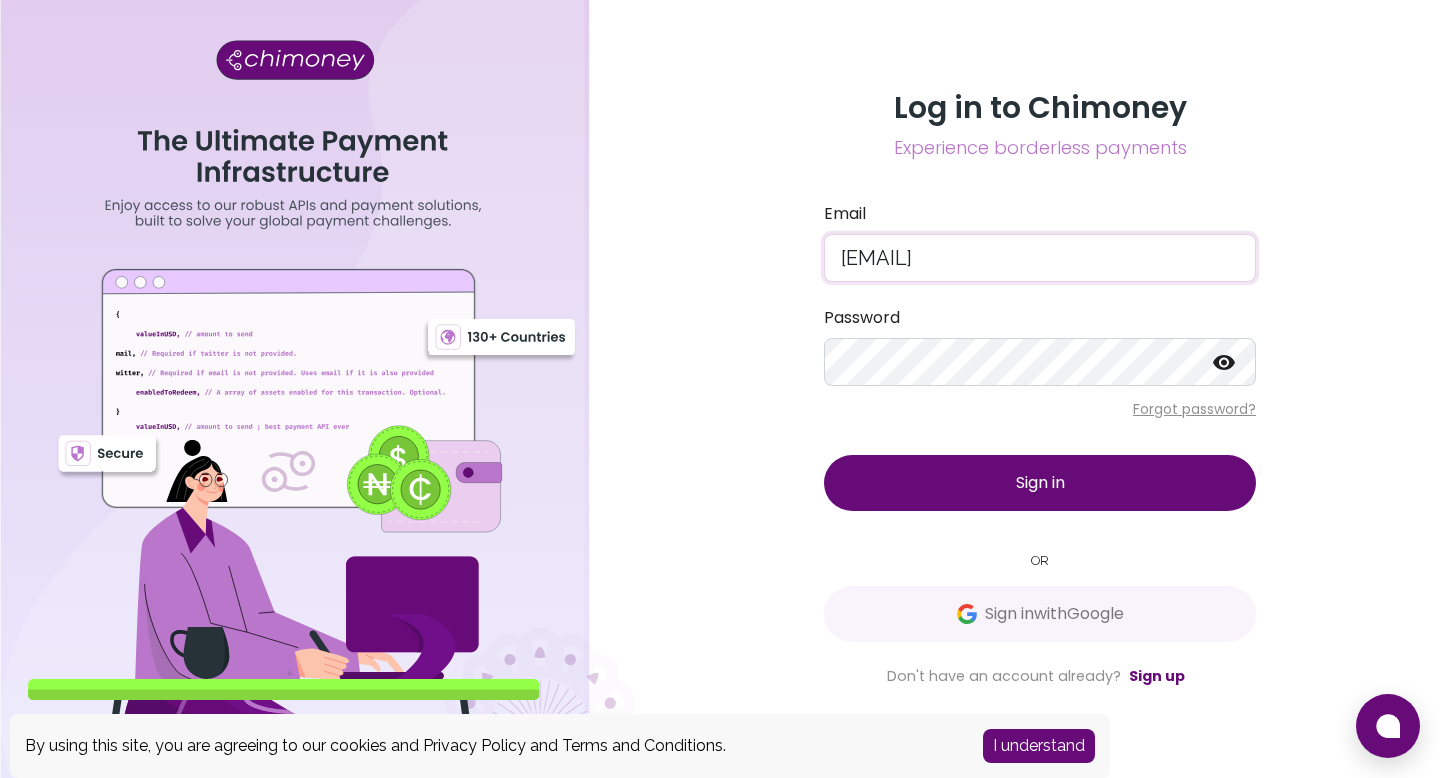 type on "okekeechezona1993@gmail.com" 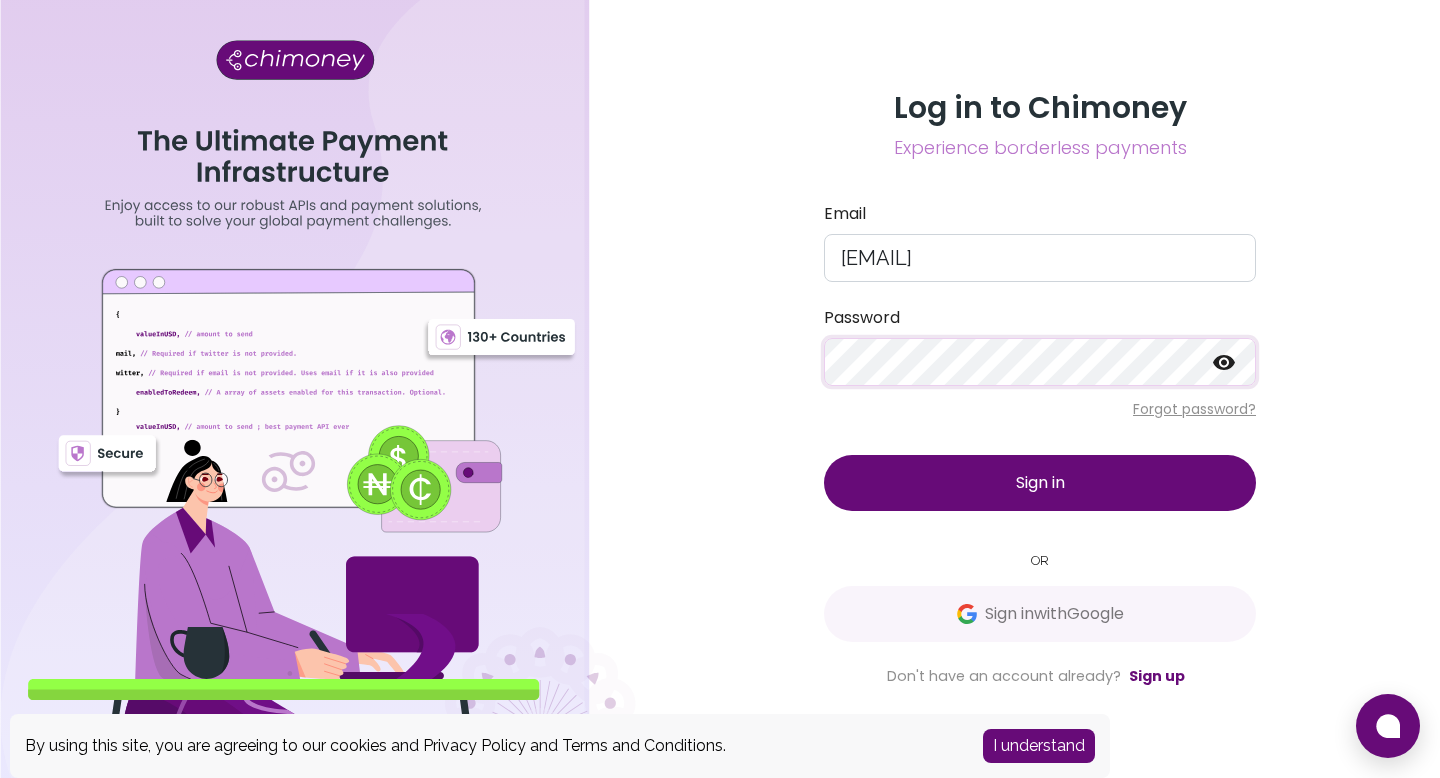 click on "Sign in" at bounding box center (1040, 483) 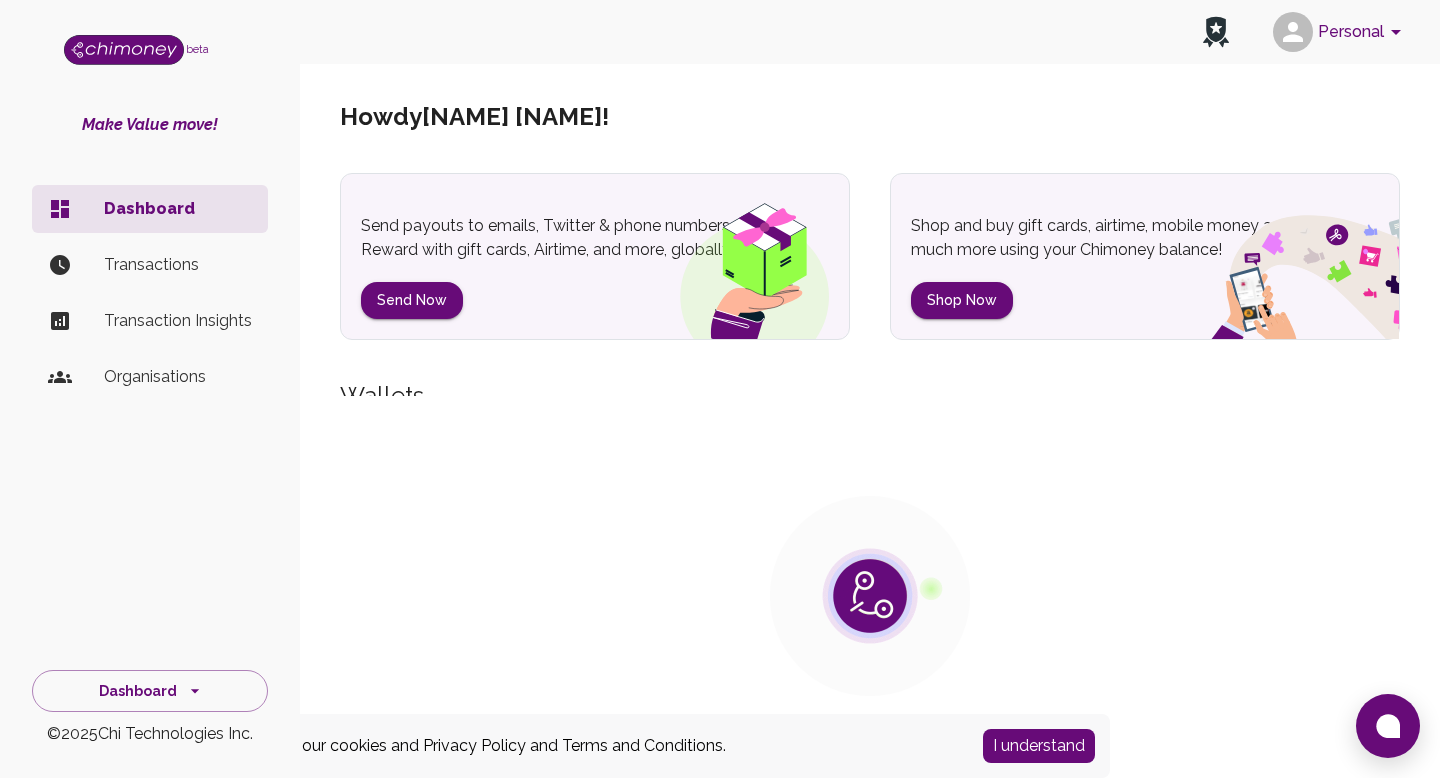 scroll, scrollTop: 9, scrollLeft: 0, axis: vertical 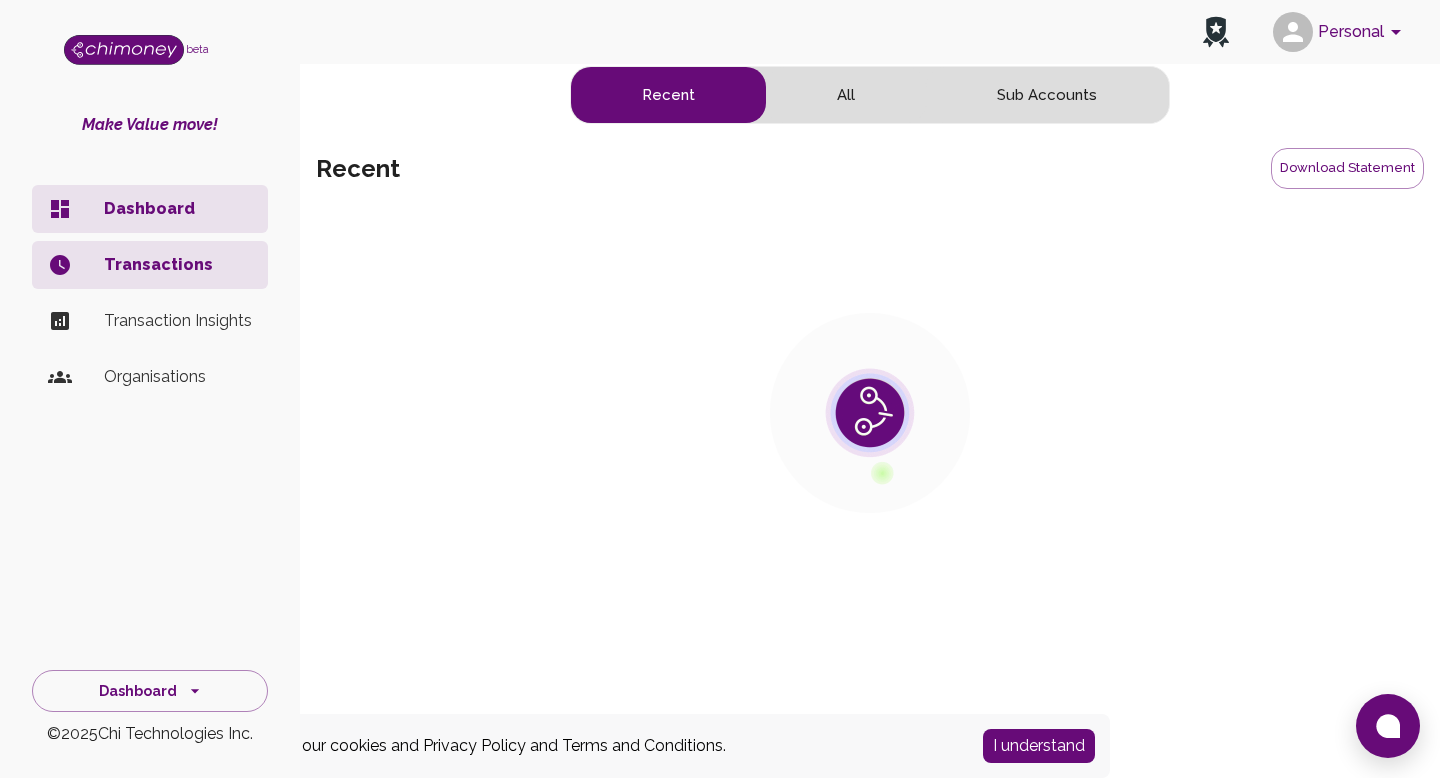 click on "Personal" at bounding box center [1340, 32] 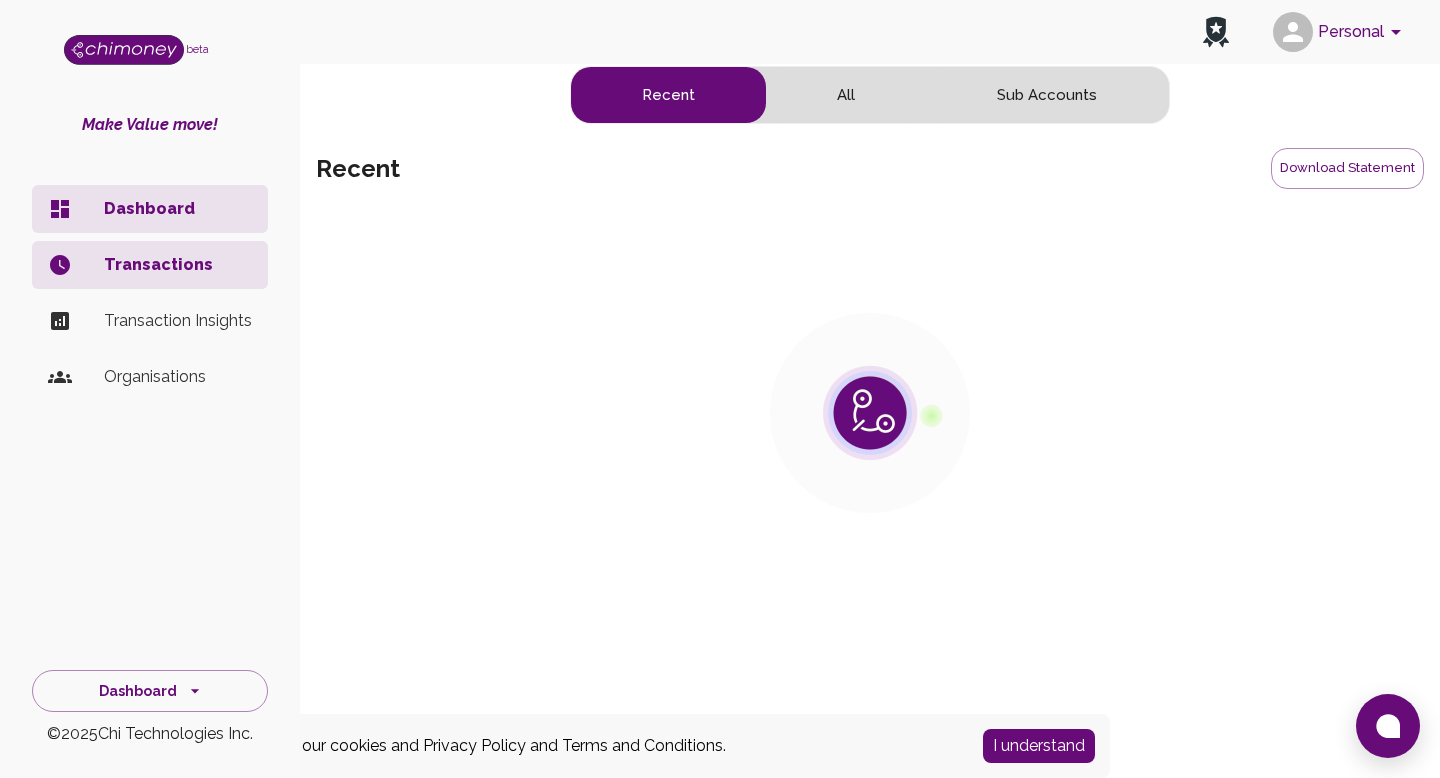click on "Personal" at bounding box center [1340, 32] 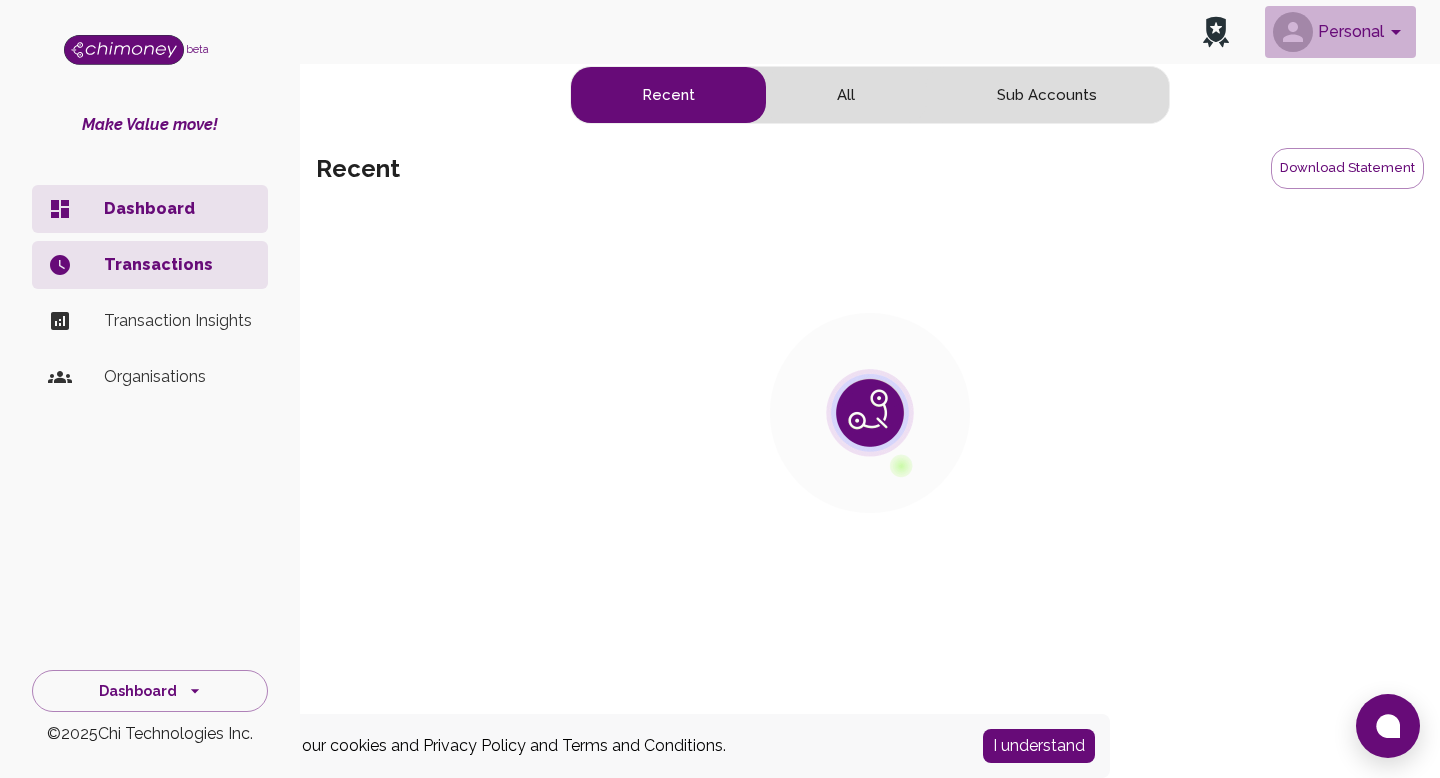 click on "Personal" at bounding box center (1340, 32) 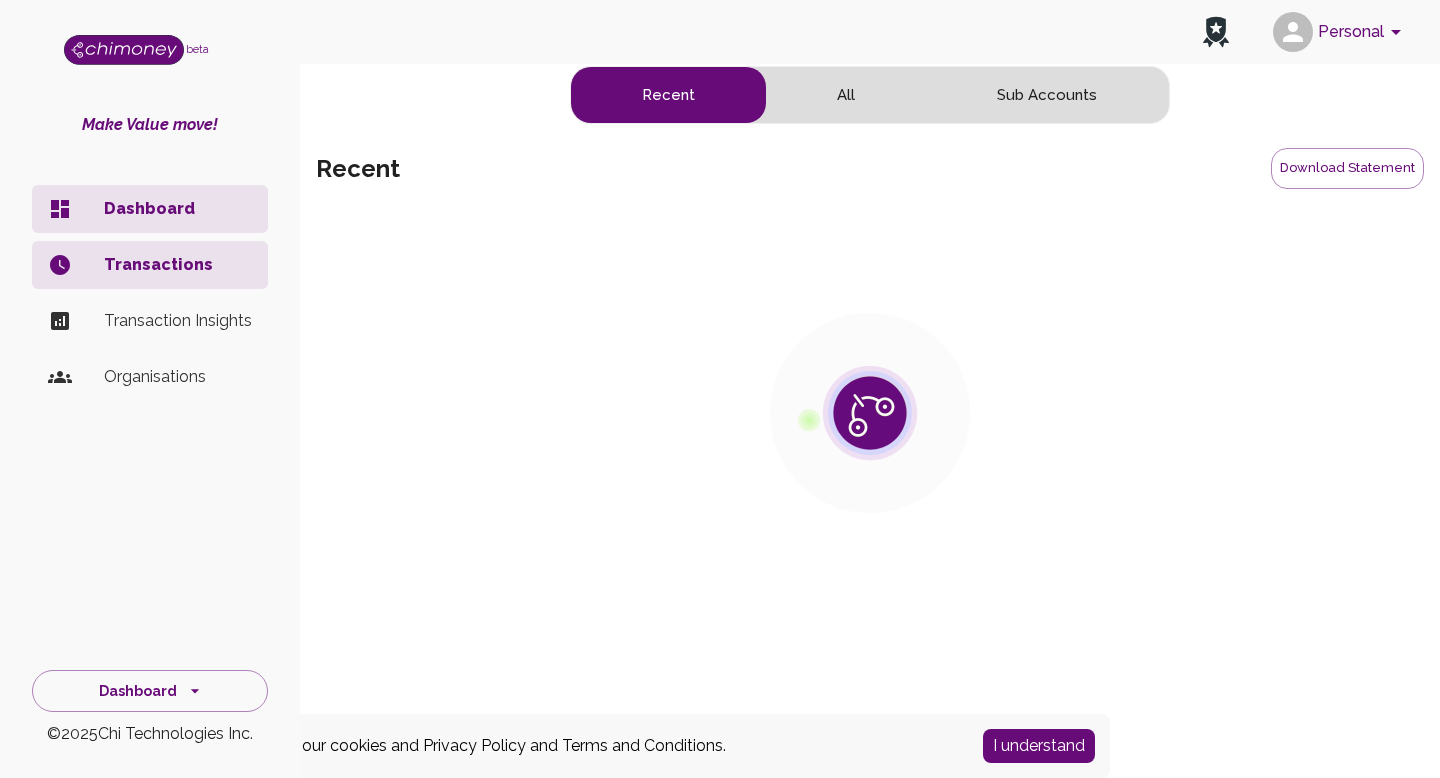 scroll, scrollTop: 0, scrollLeft: 0, axis: both 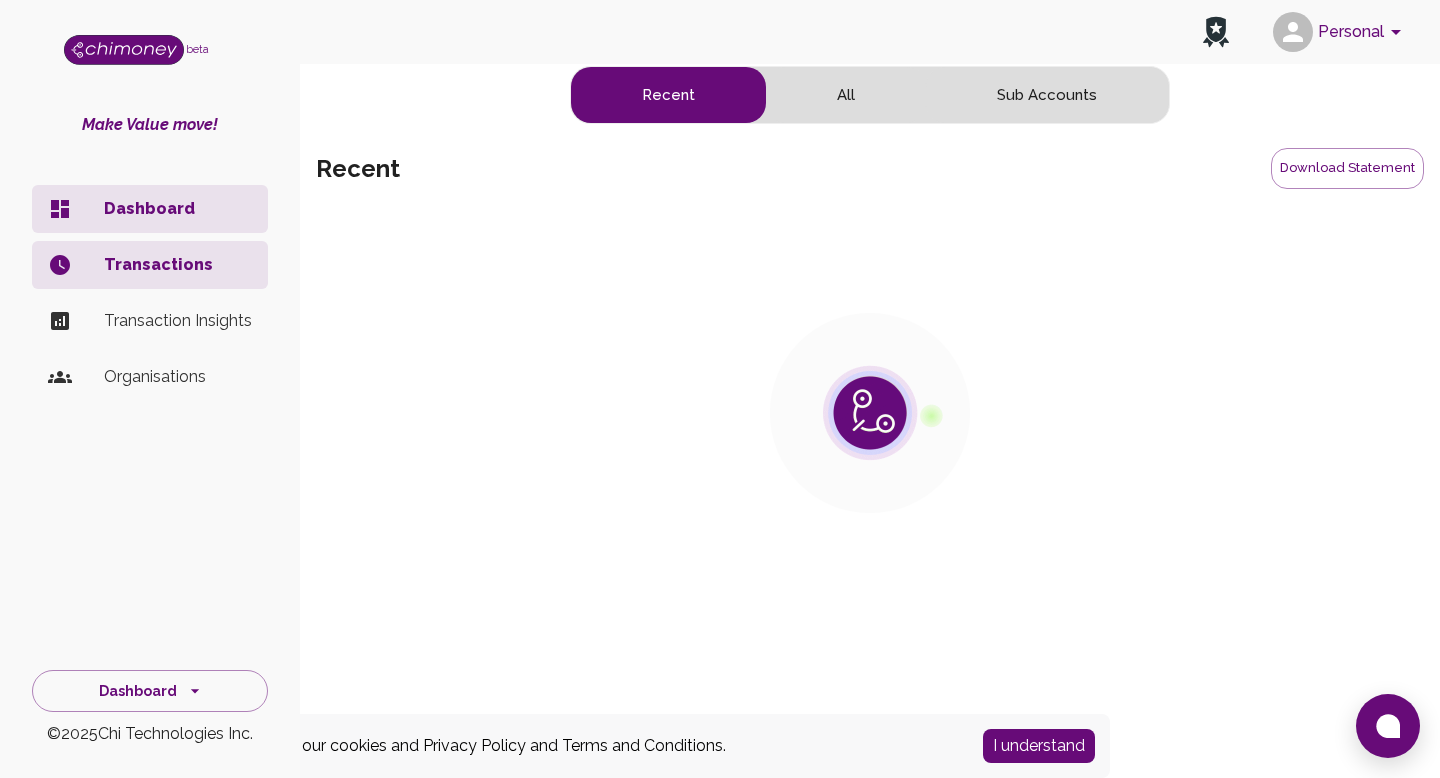 click on "I understand" at bounding box center [1039, 746] 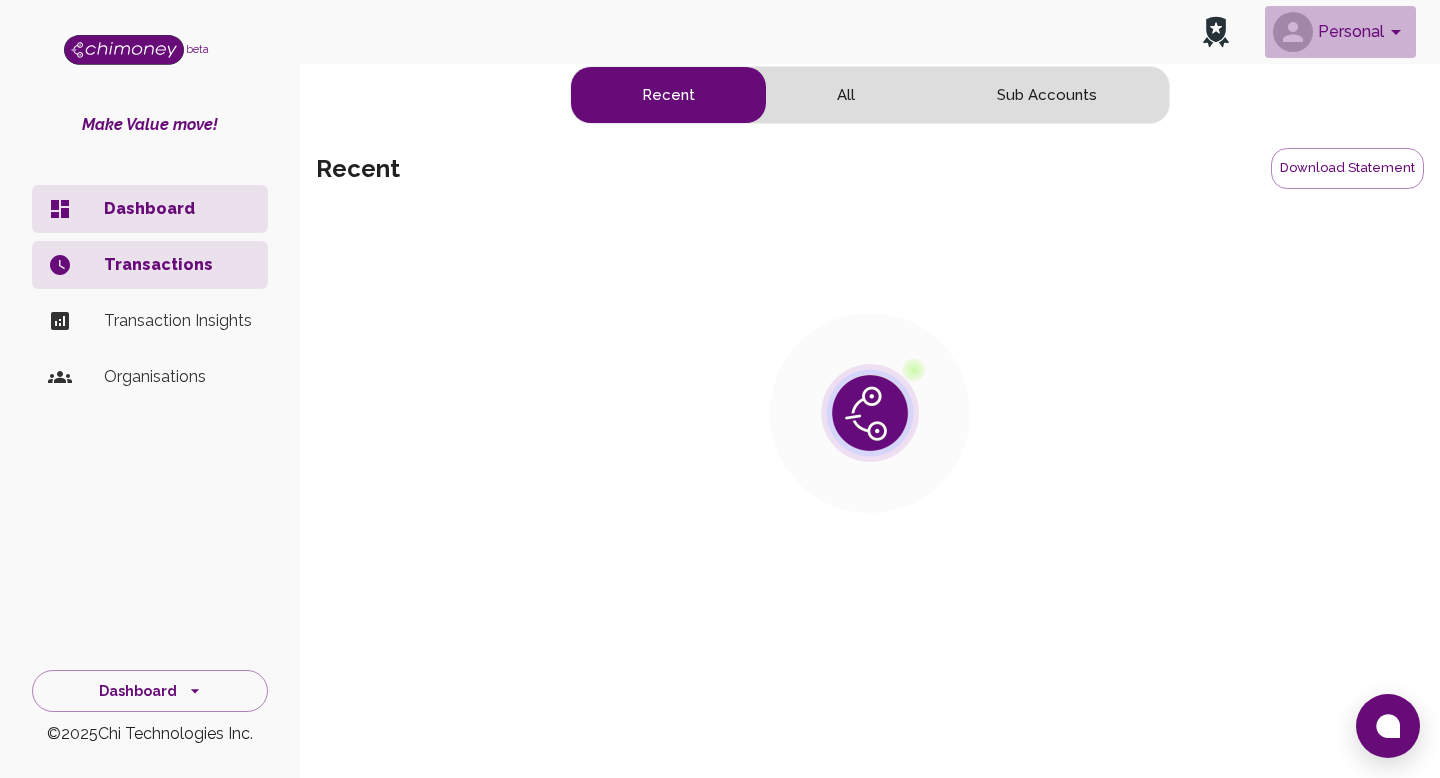 drag, startPoint x: 1357, startPoint y: 5, endPoint x: 1354, endPoint y: 30, distance: 25.179358 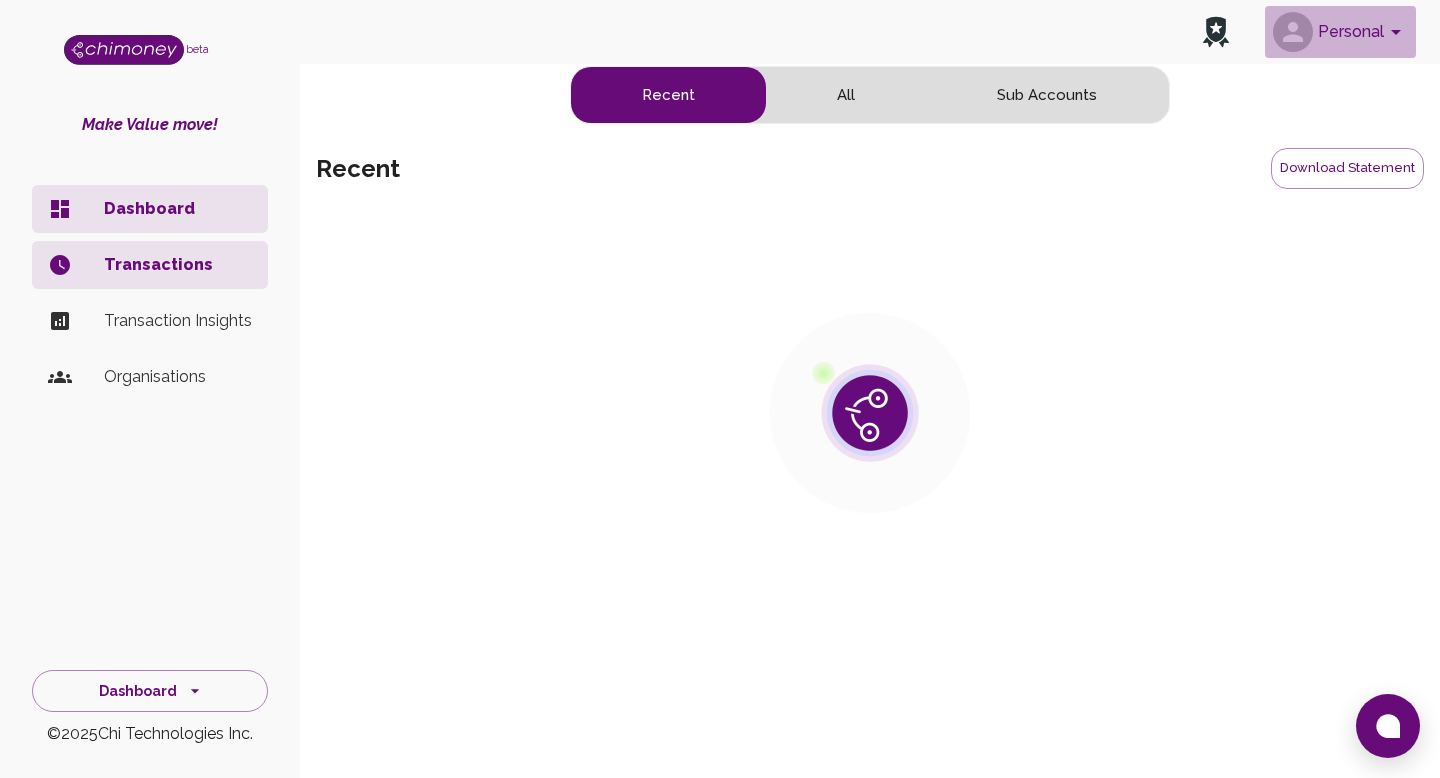 click on "Personal" at bounding box center (1340, 32) 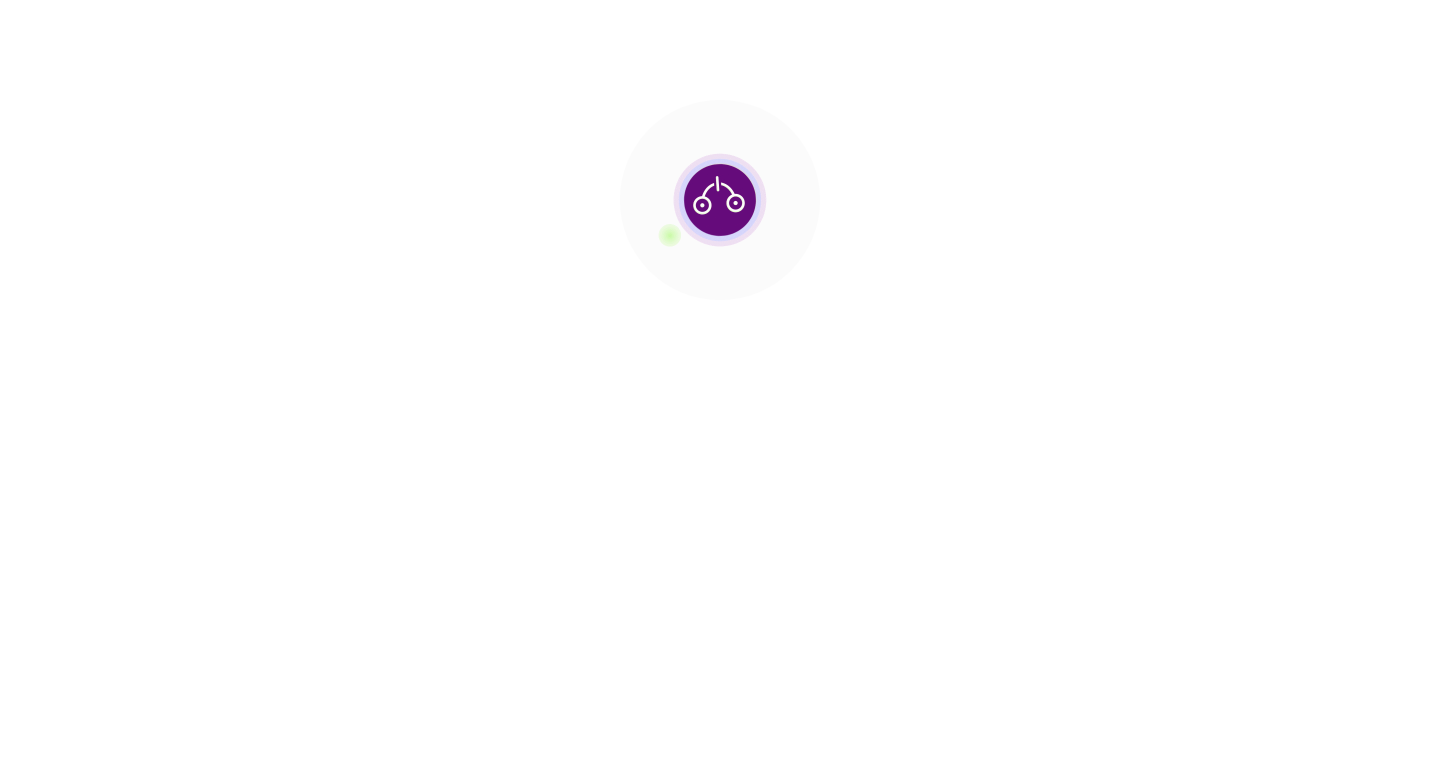 scroll, scrollTop: 0, scrollLeft: 0, axis: both 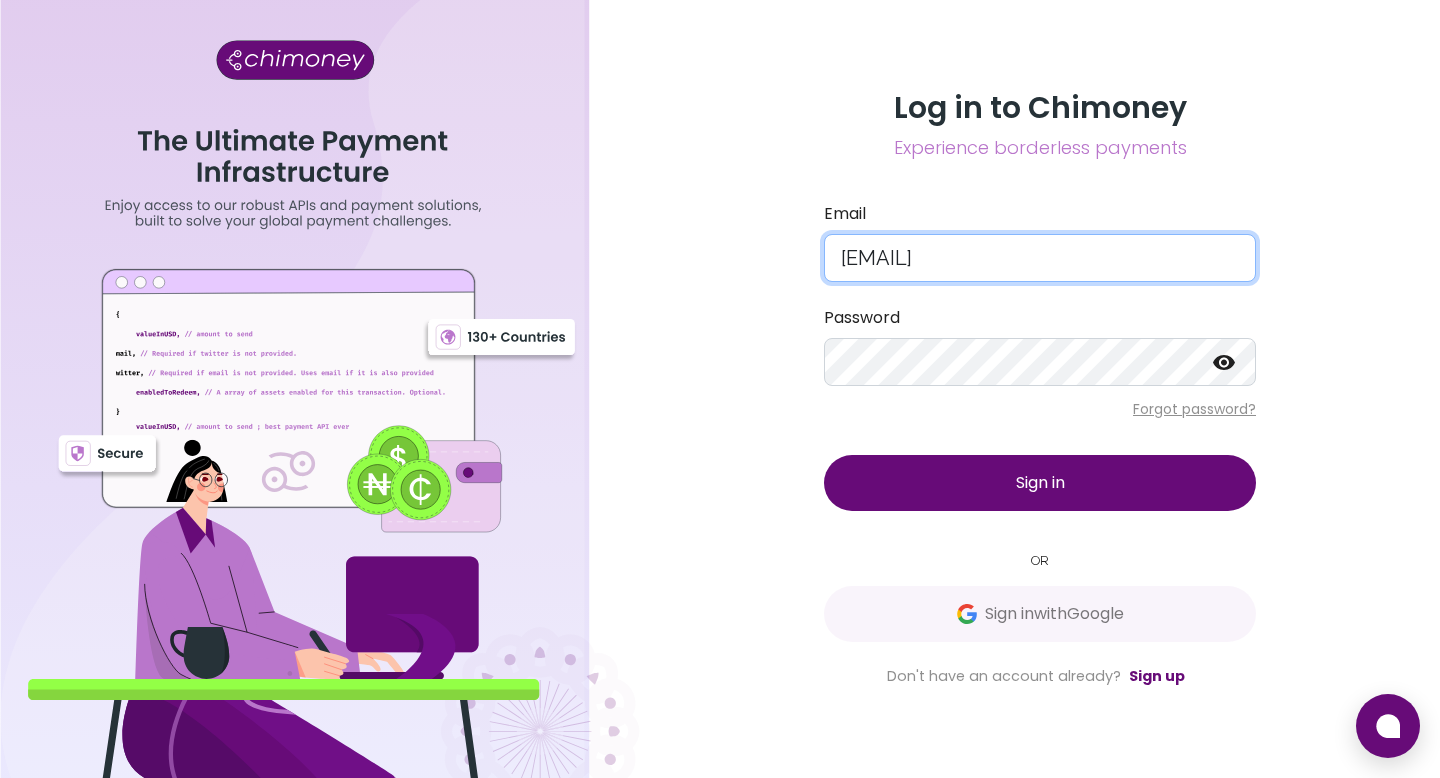 drag, startPoint x: 1085, startPoint y: 262, endPoint x: 597, endPoint y: 139, distance: 503.26236 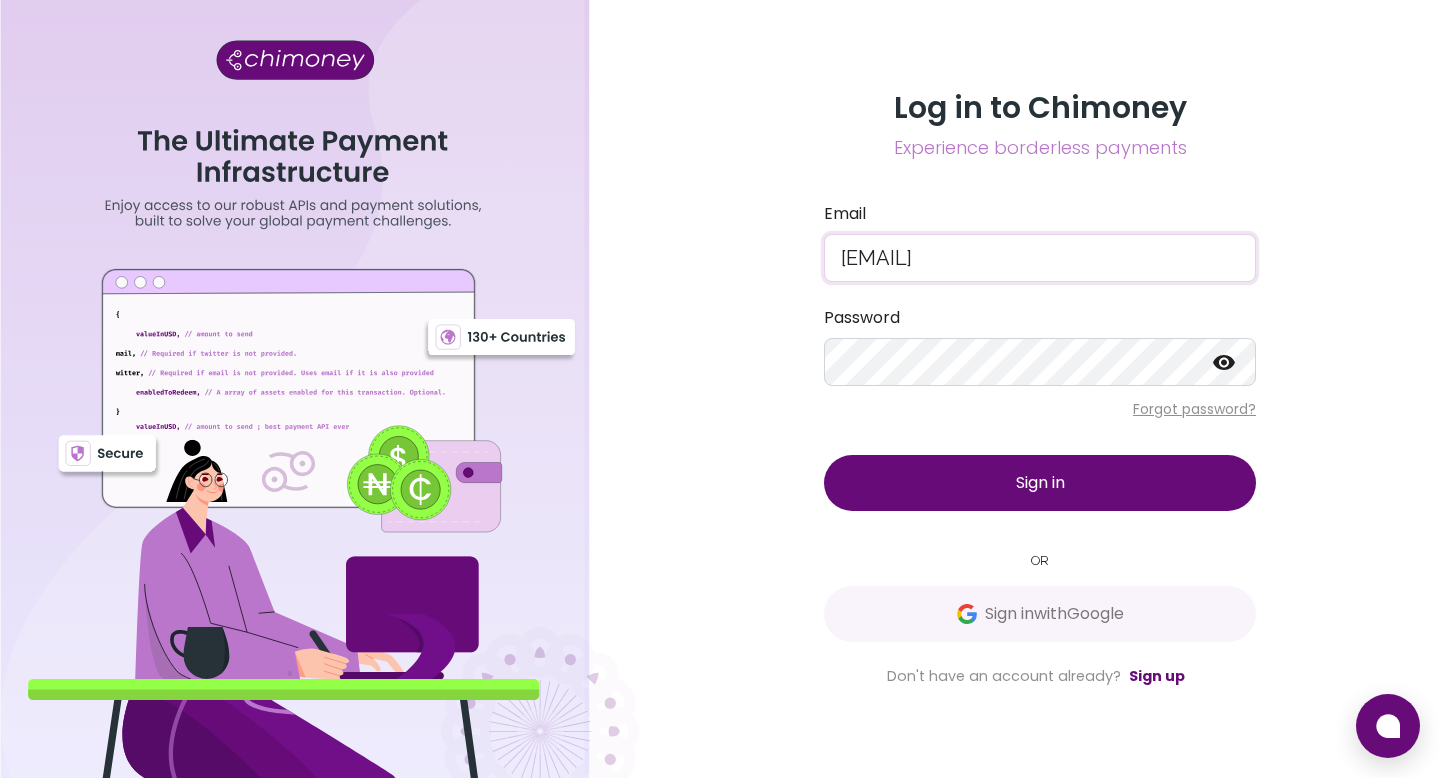 paste on "[EMAIL]" 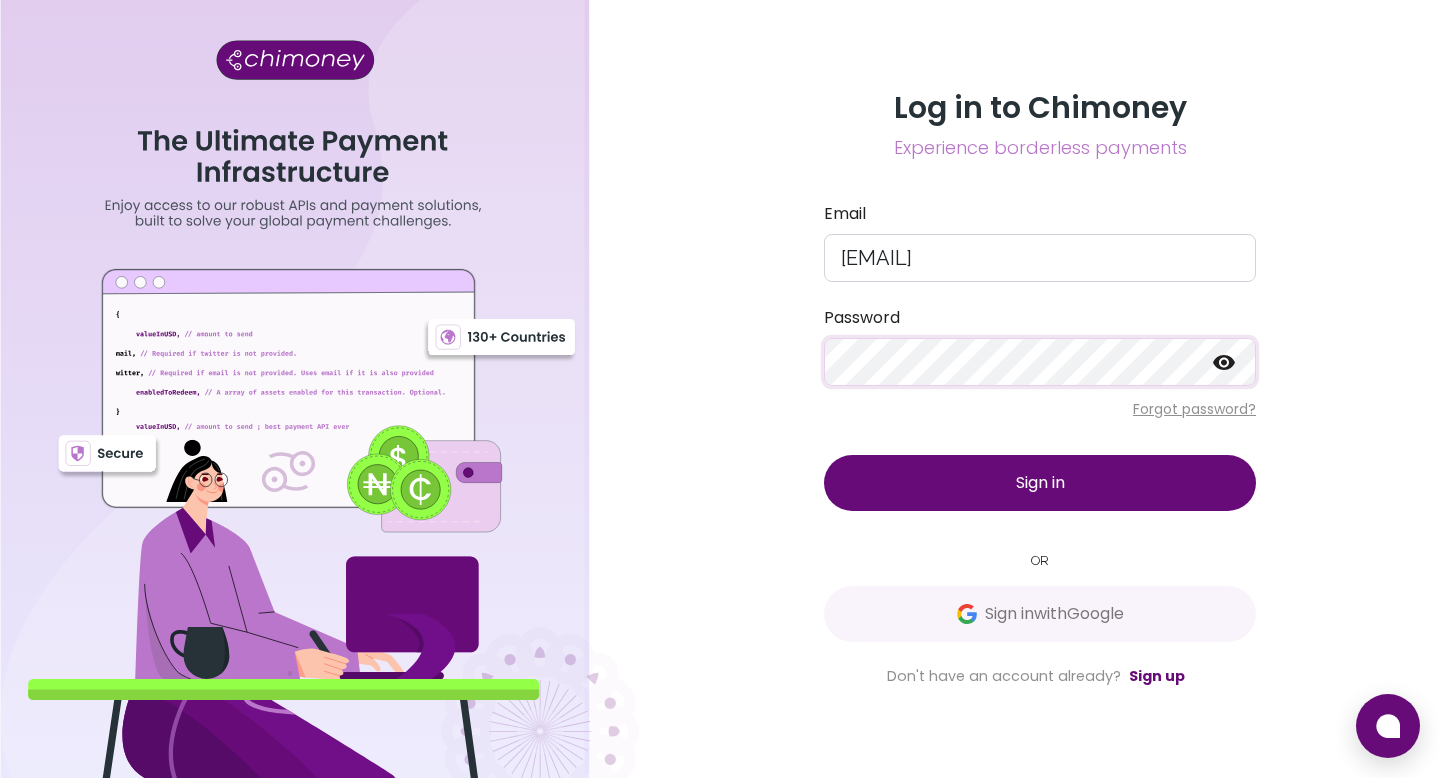 click on "Log in to Chimoney Experience borderless payments Email [EMAIL] Password Forgot password? Sign in OR Sign in  with  Google Don't have an account already? Sign up" at bounding box center [720, 389] 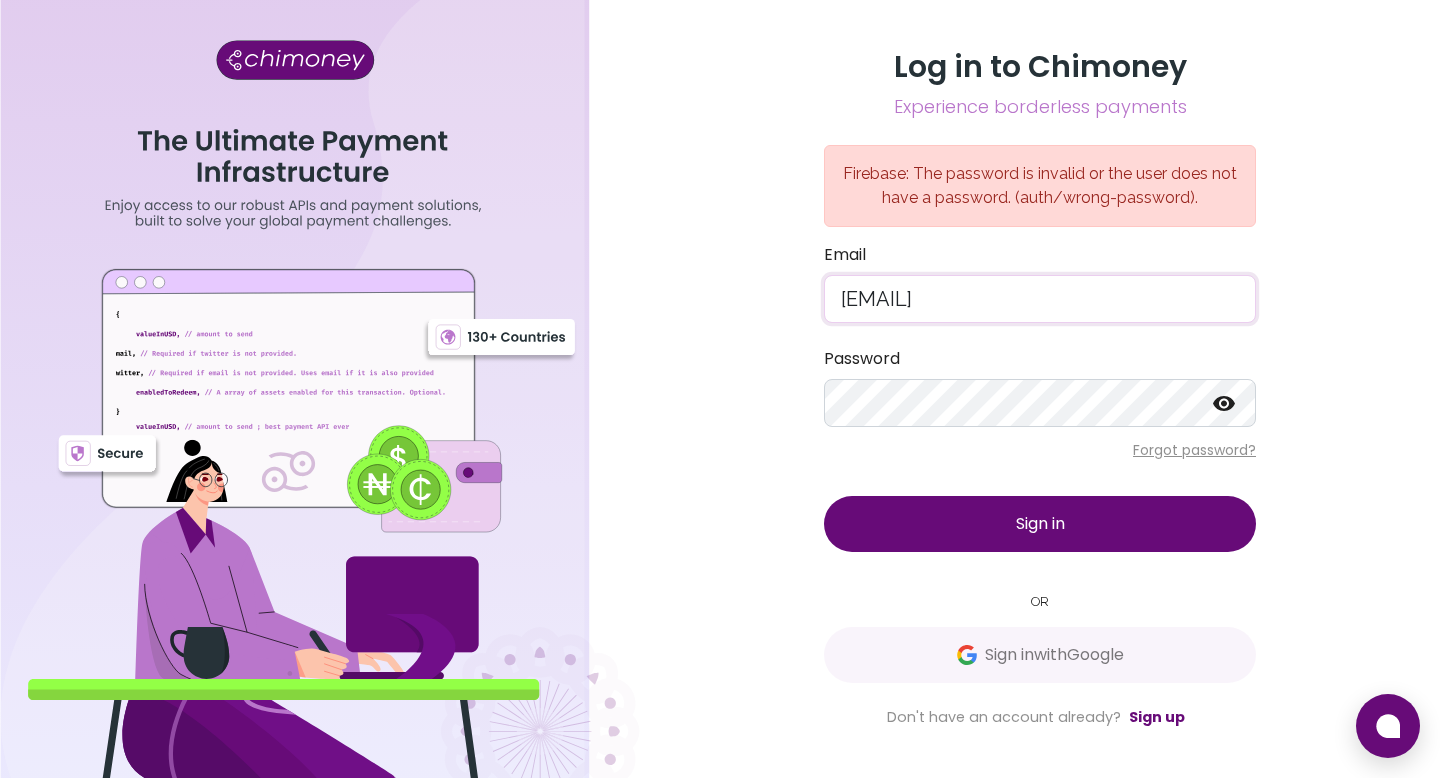 drag, startPoint x: 1132, startPoint y: 304, endPoint x: 765, endPoint y: 244, distance: 371.87228 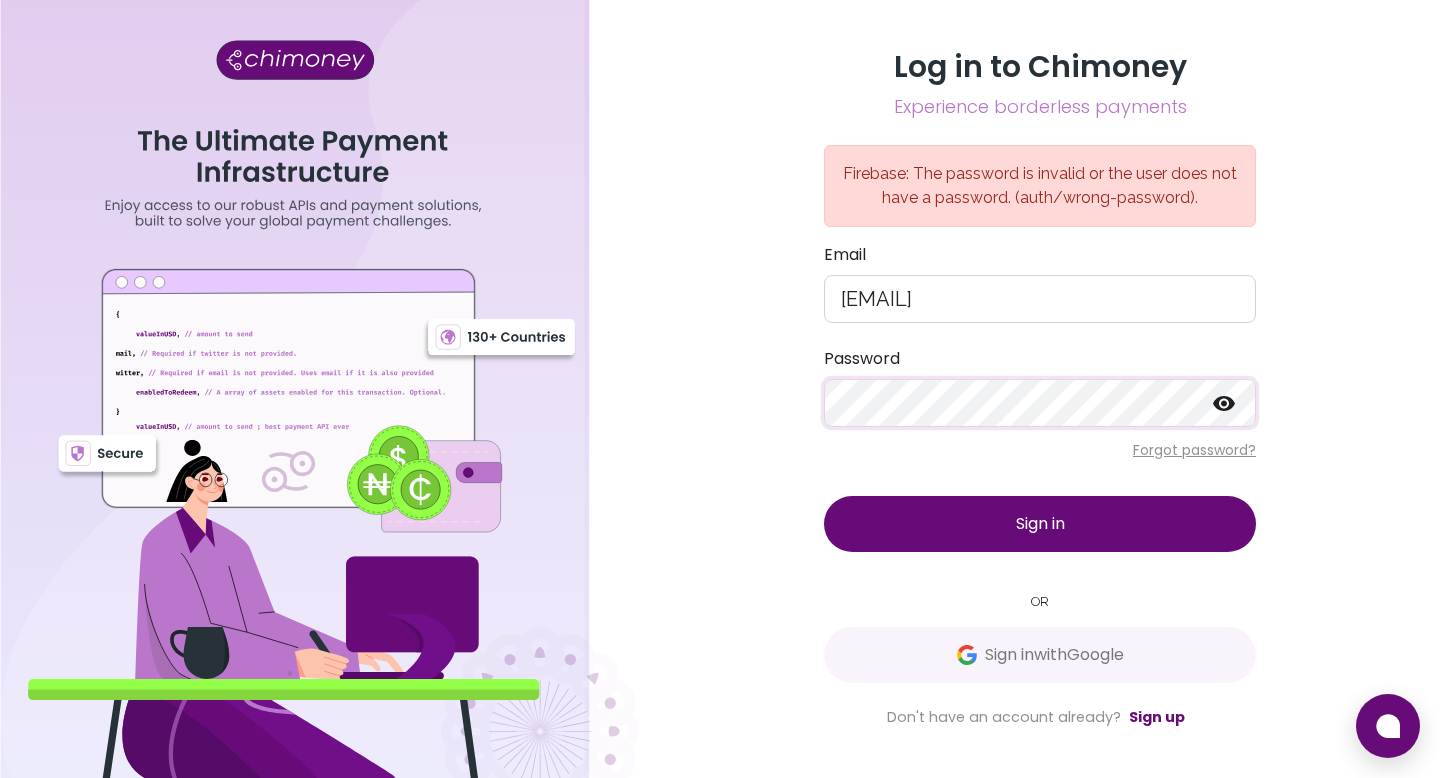 click on "Log in to Chimoney Experience borderless payments Firebase: The password is invalid or the user does not have a password. (auth/wrong-password). Email [EMAIL] Password Forgot password? Sign in OR Sign in  with  Google Don't have an account already? Sign up" at bounding box center (1040, 389) 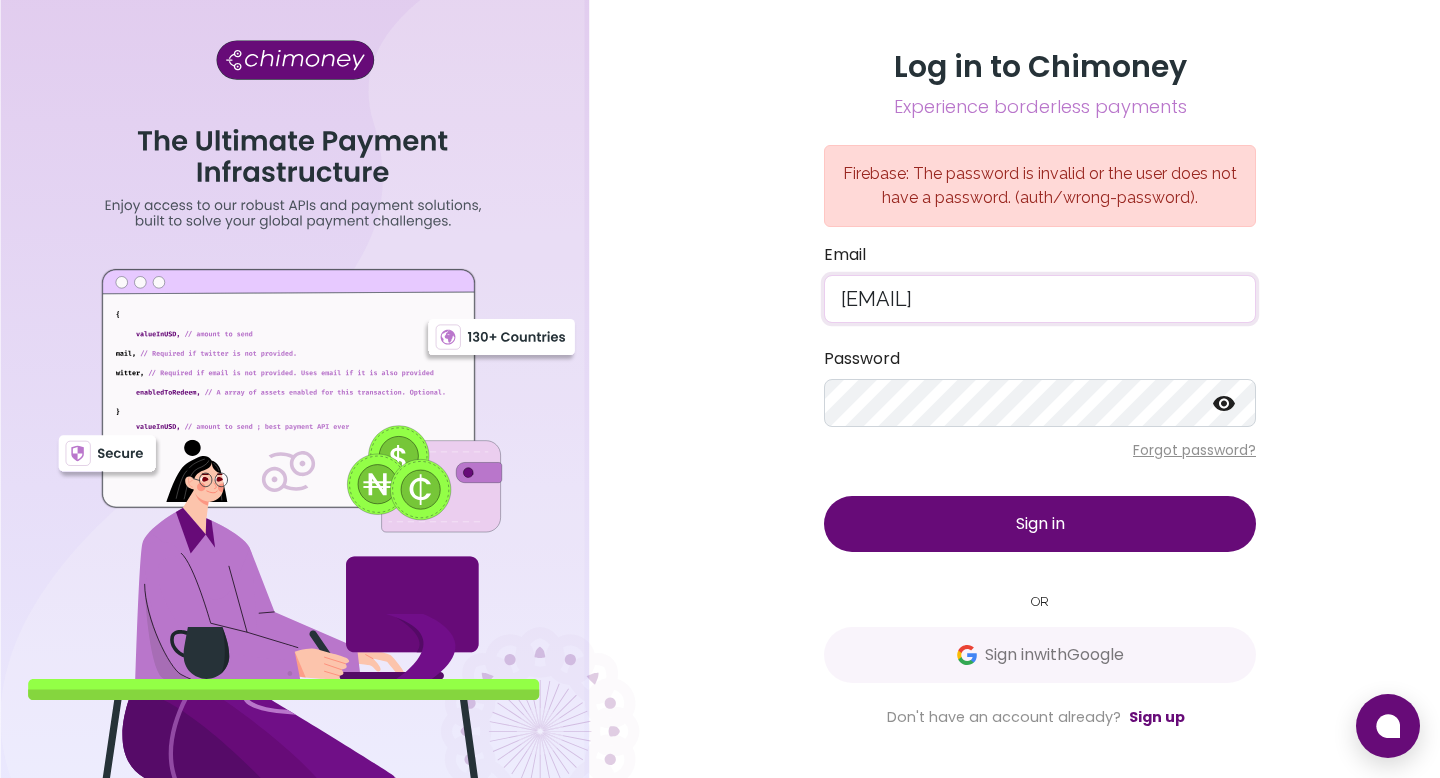 drag, startPoint x: 1145, startPoint y: 315, endPoint x: 776, endPoint y: 156, distance: 401.79846 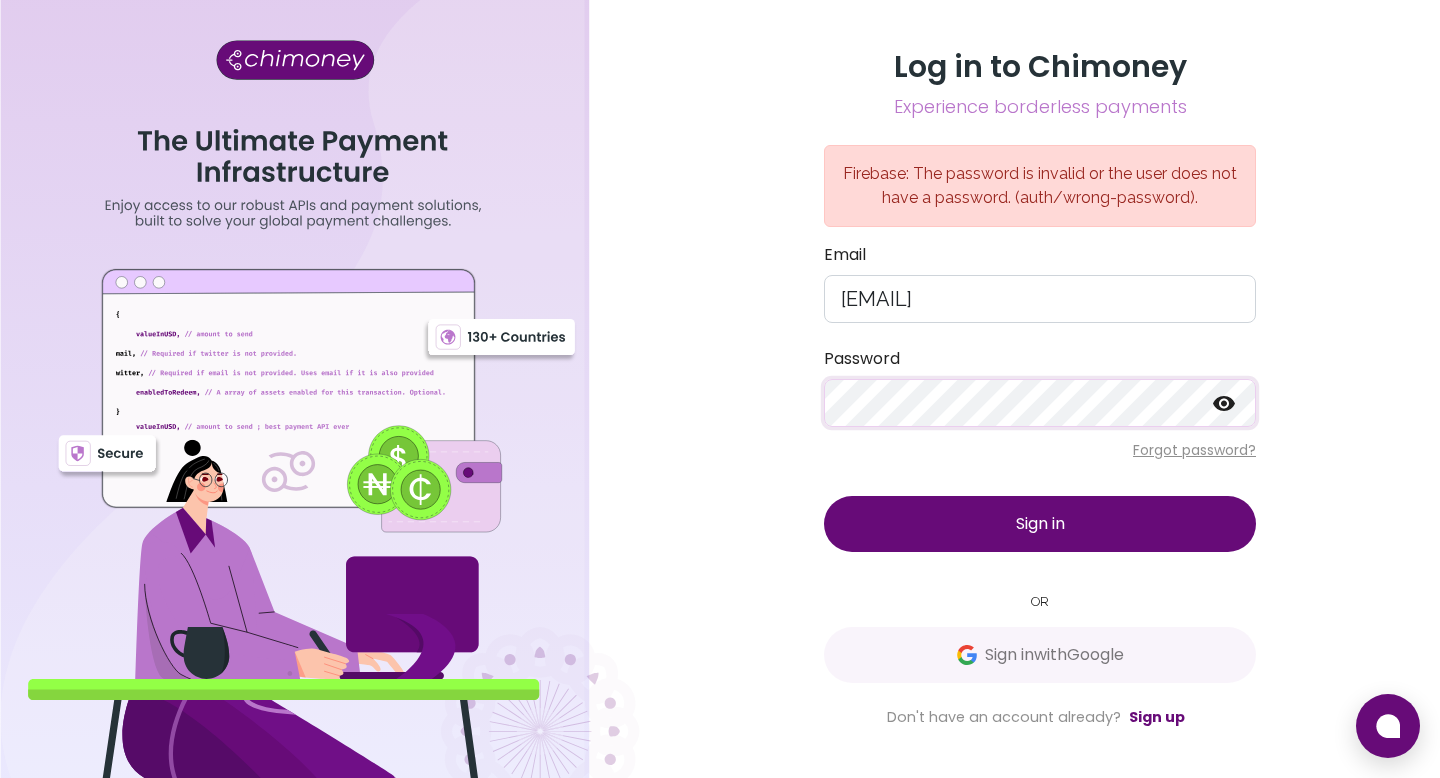 click on "Log in to Chimoney Experience borderless payments Firebase: The password is invalid or the user does not have a password. (auth/wrong-password). Email [EMAIL] Password Forgot password? Sign in OR Sign in  with  Google Don't have an account already? Sign up" at bounding box center [720, 389] 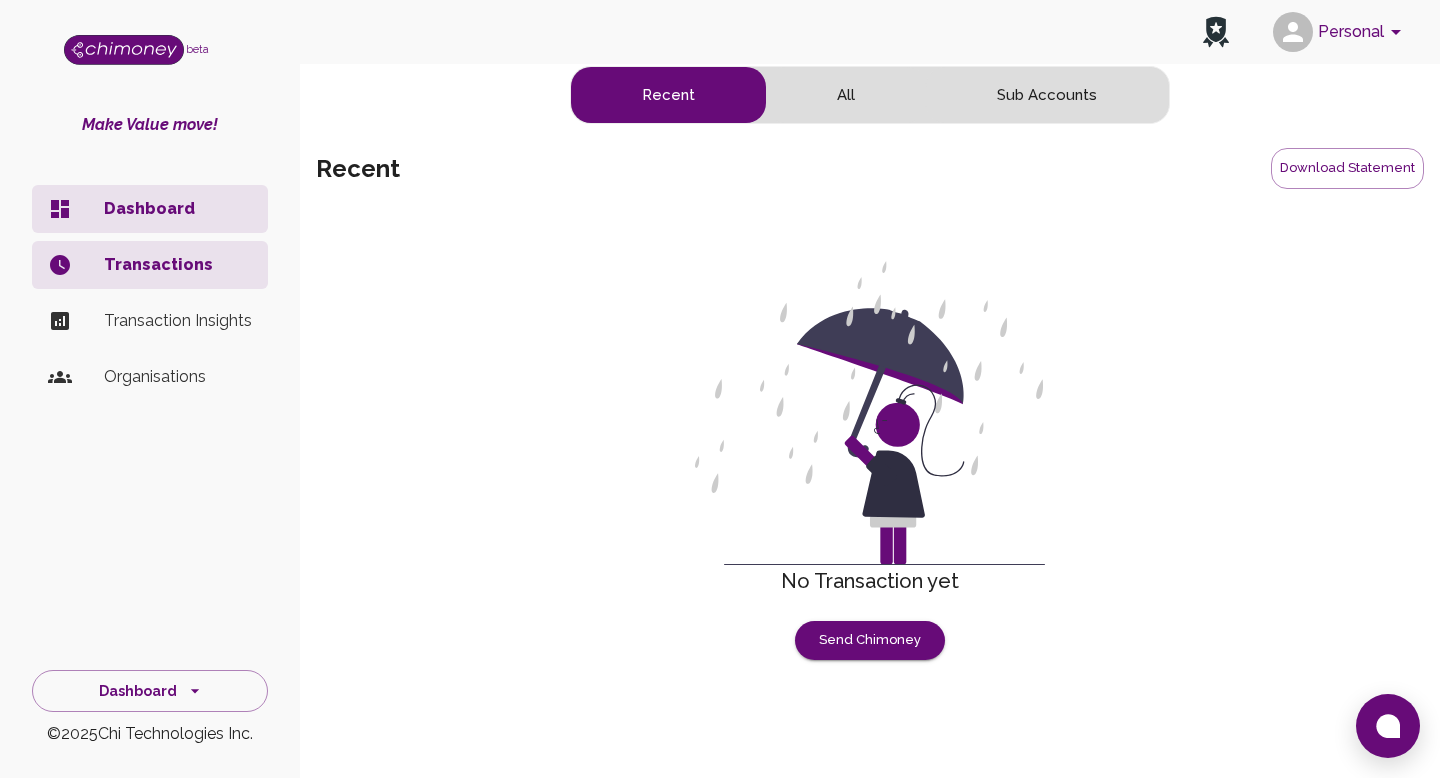 click on "All" at bounding box center [846, 95] 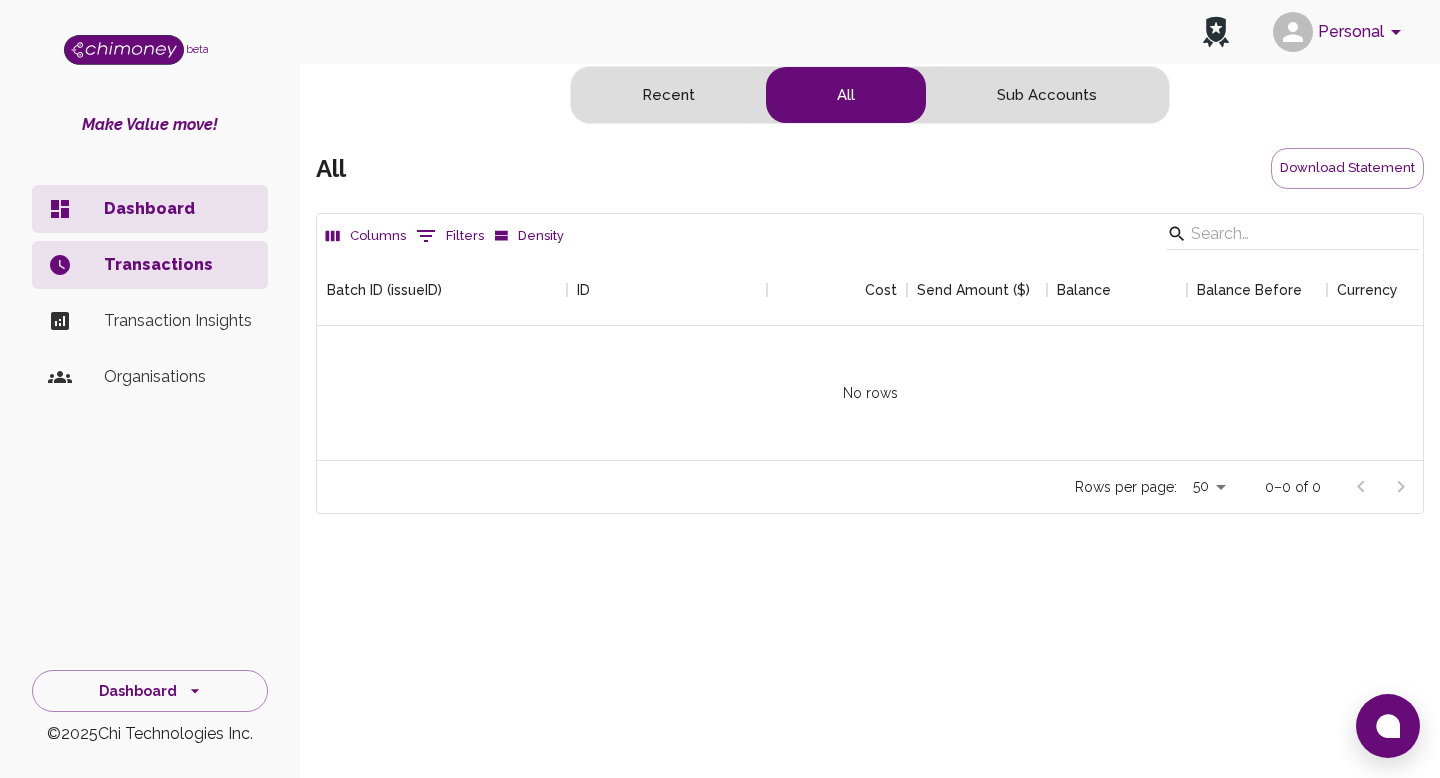 scroll, scrollTop: 1, scrollLeft: 1, axis: both 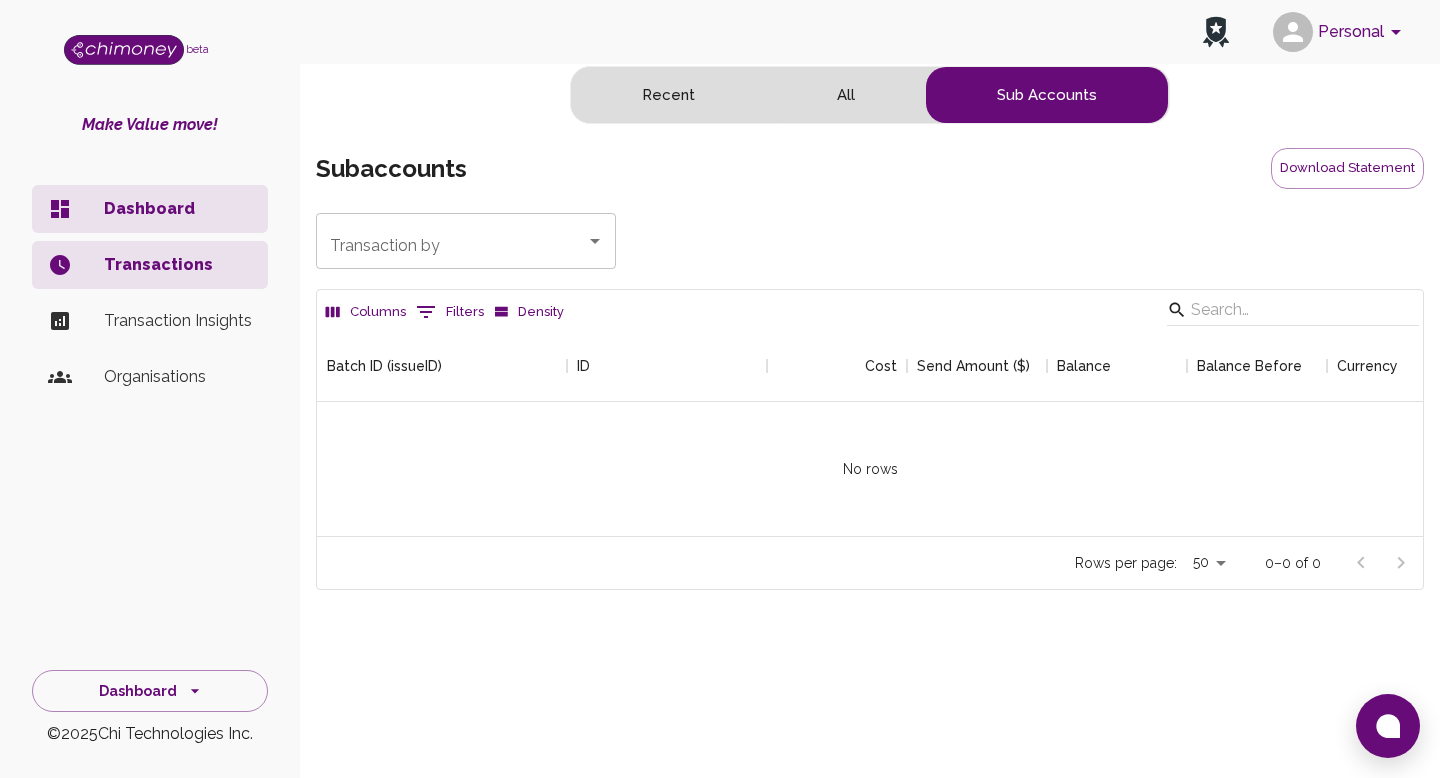 click on "Dashboard" at bounding box center (150, 209) 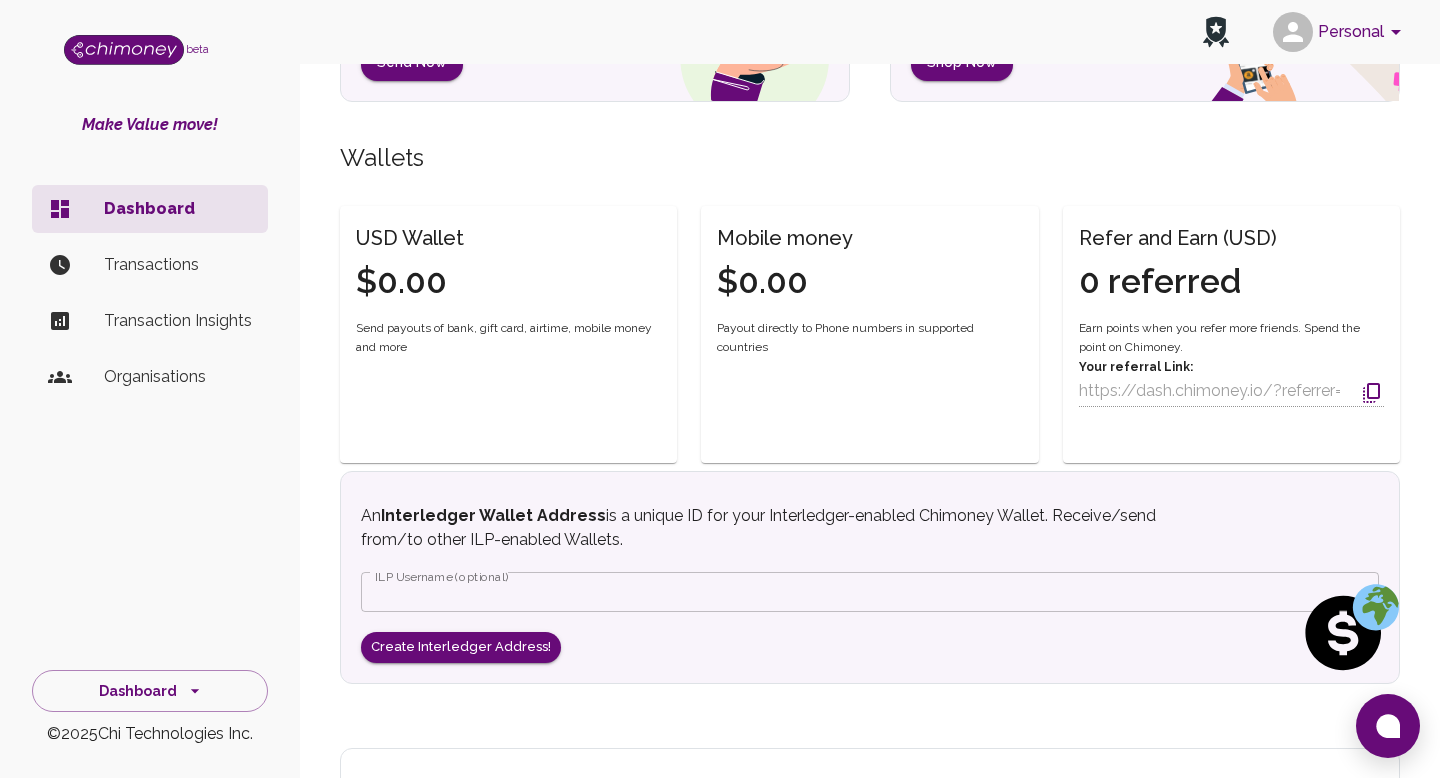 scroll, scrollTop: 417, scrollLeft: 0, axis: vertical 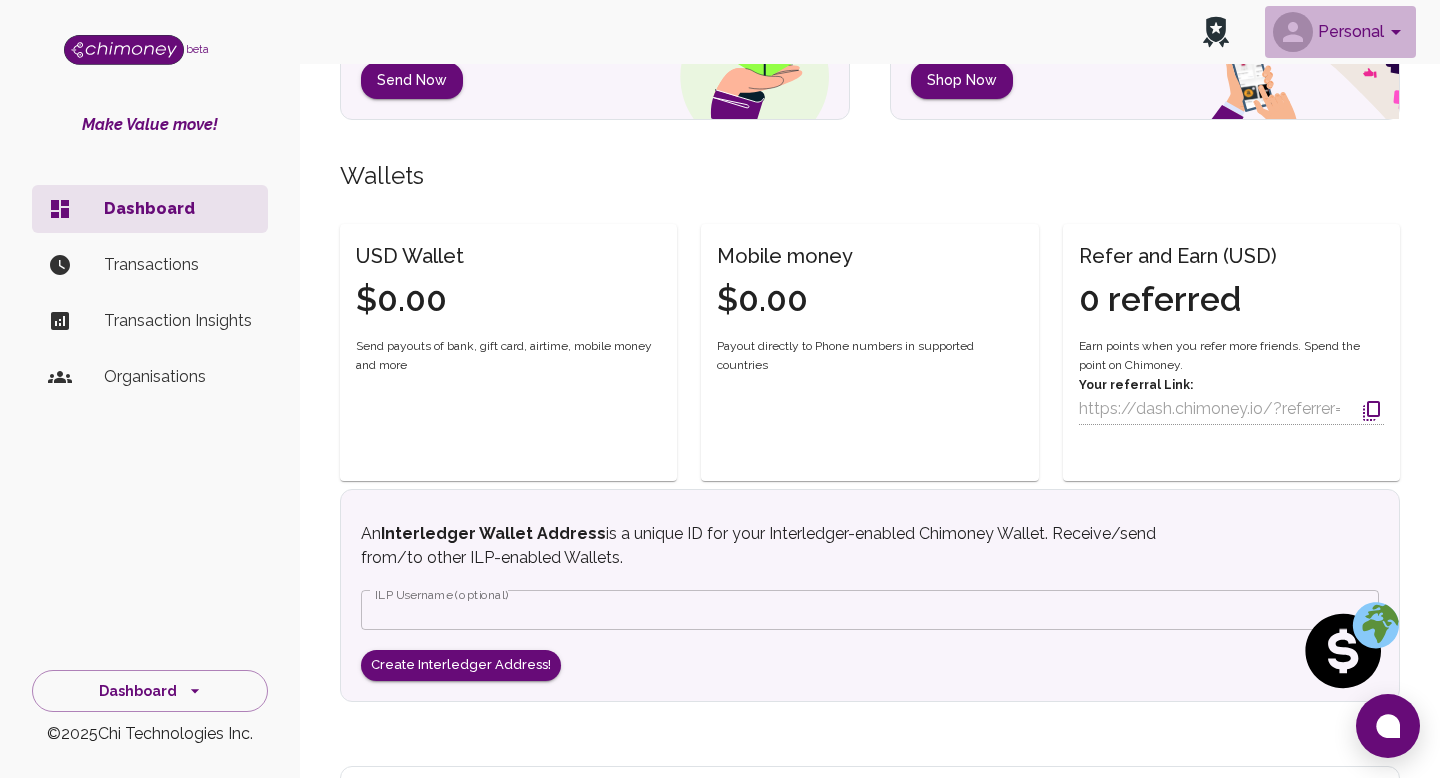 click on "Personal" at bounding box center [1340, 32] 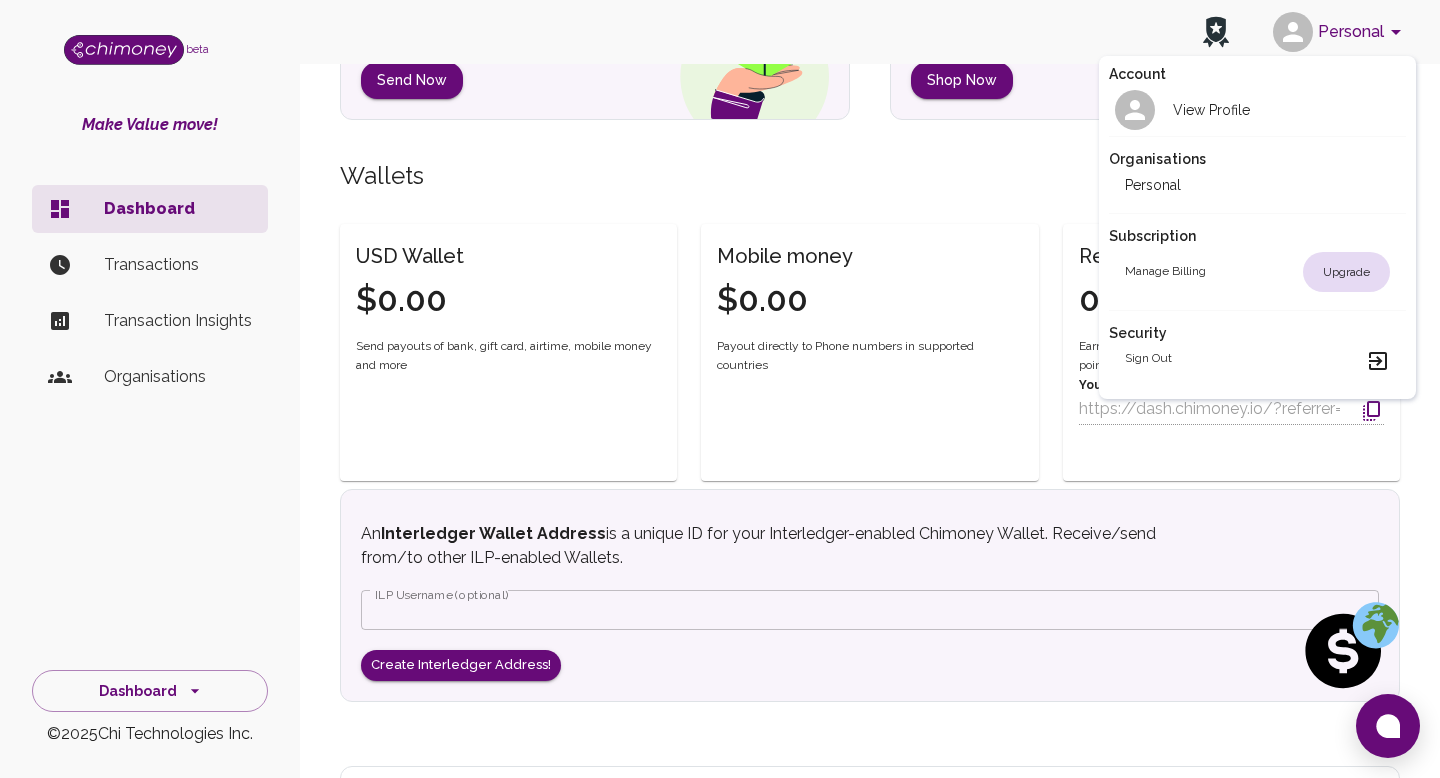 click on "Sign out" at bounding box center [1258, 361] 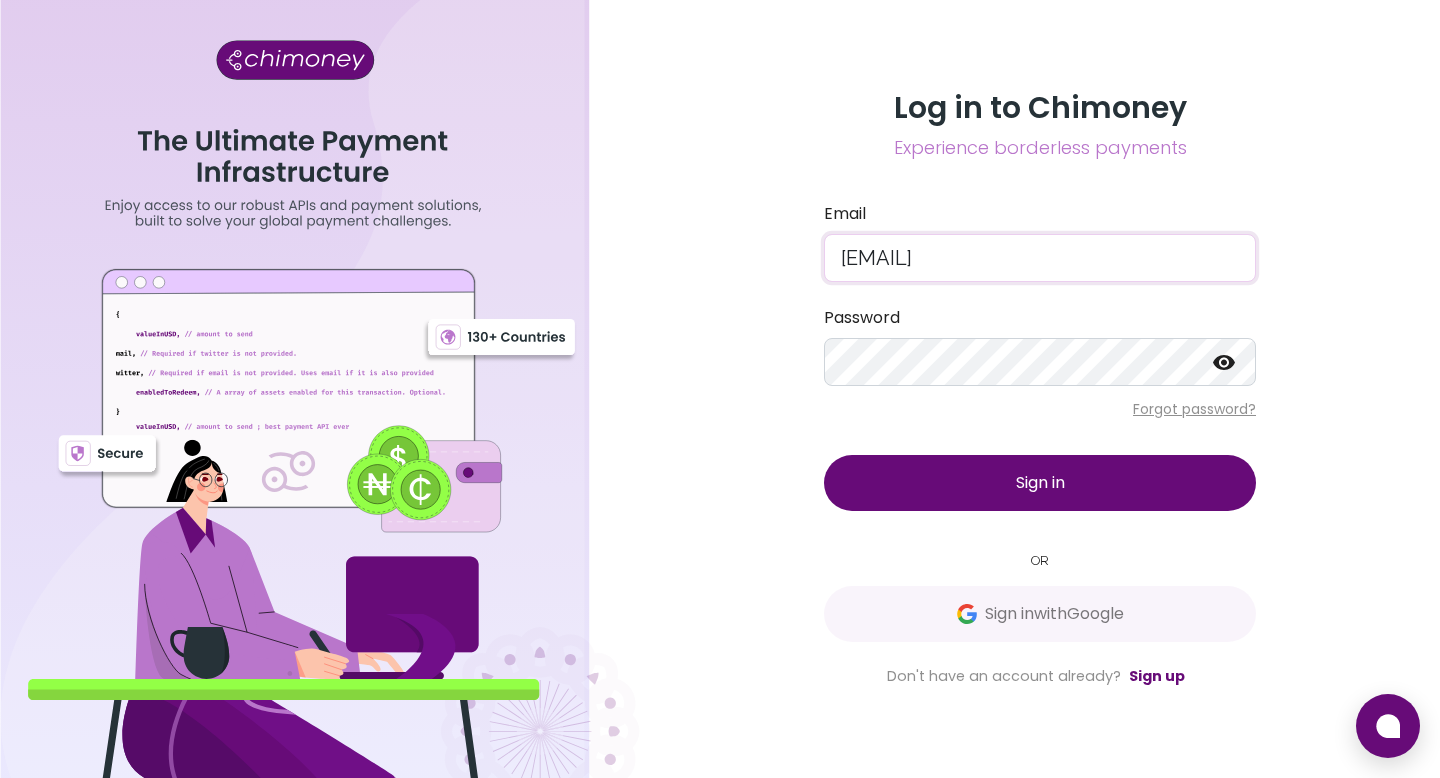 drag, startPoint x: 1127, startPoint y: 264, endPoint x: 611, endPoint y: 185, distance: 522.01245 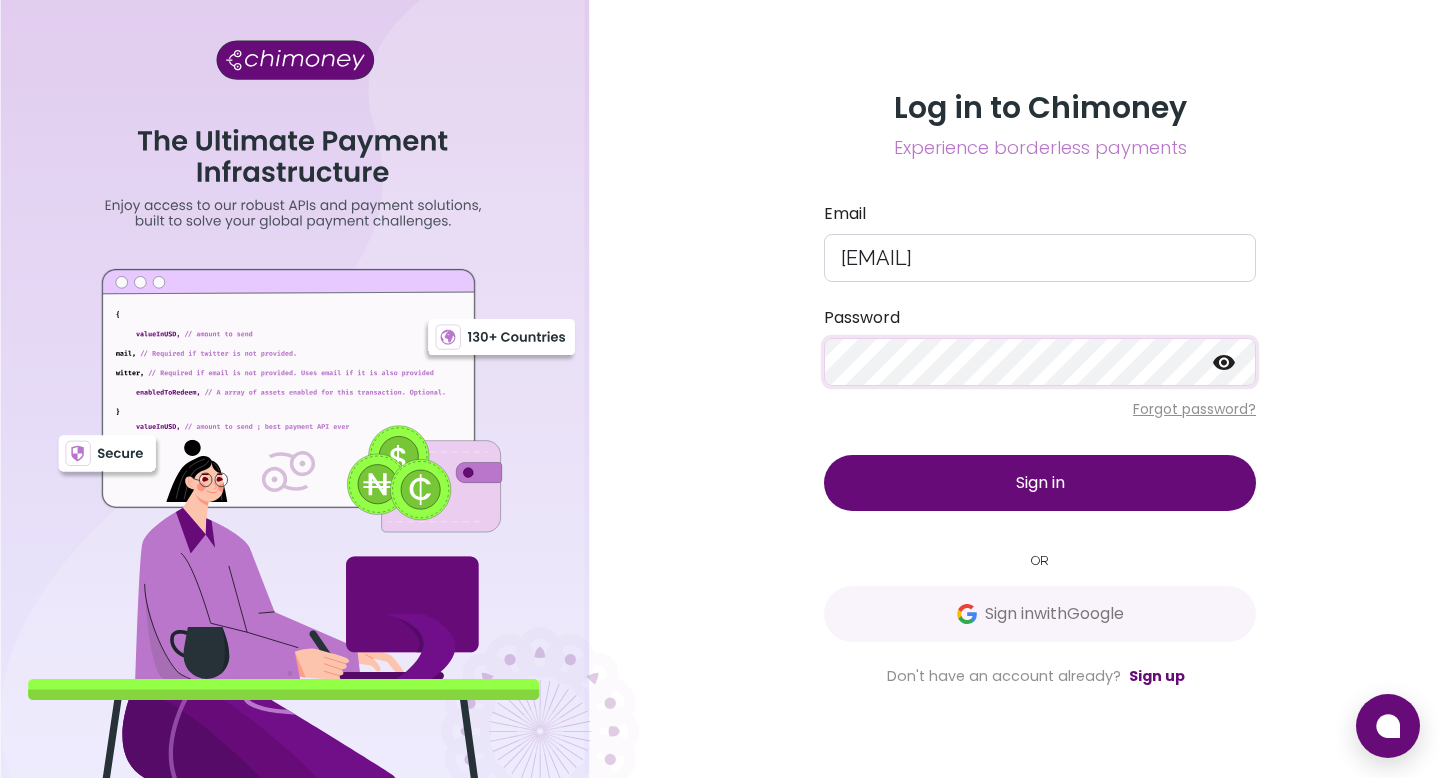 click on "Log in to Chimoney Experience borderless payments Email [EMAIL] Password Forgot password? Sign in OR Sign in  with  Google Don't have an account already? Sign up" at bounding box center [1040, 389] 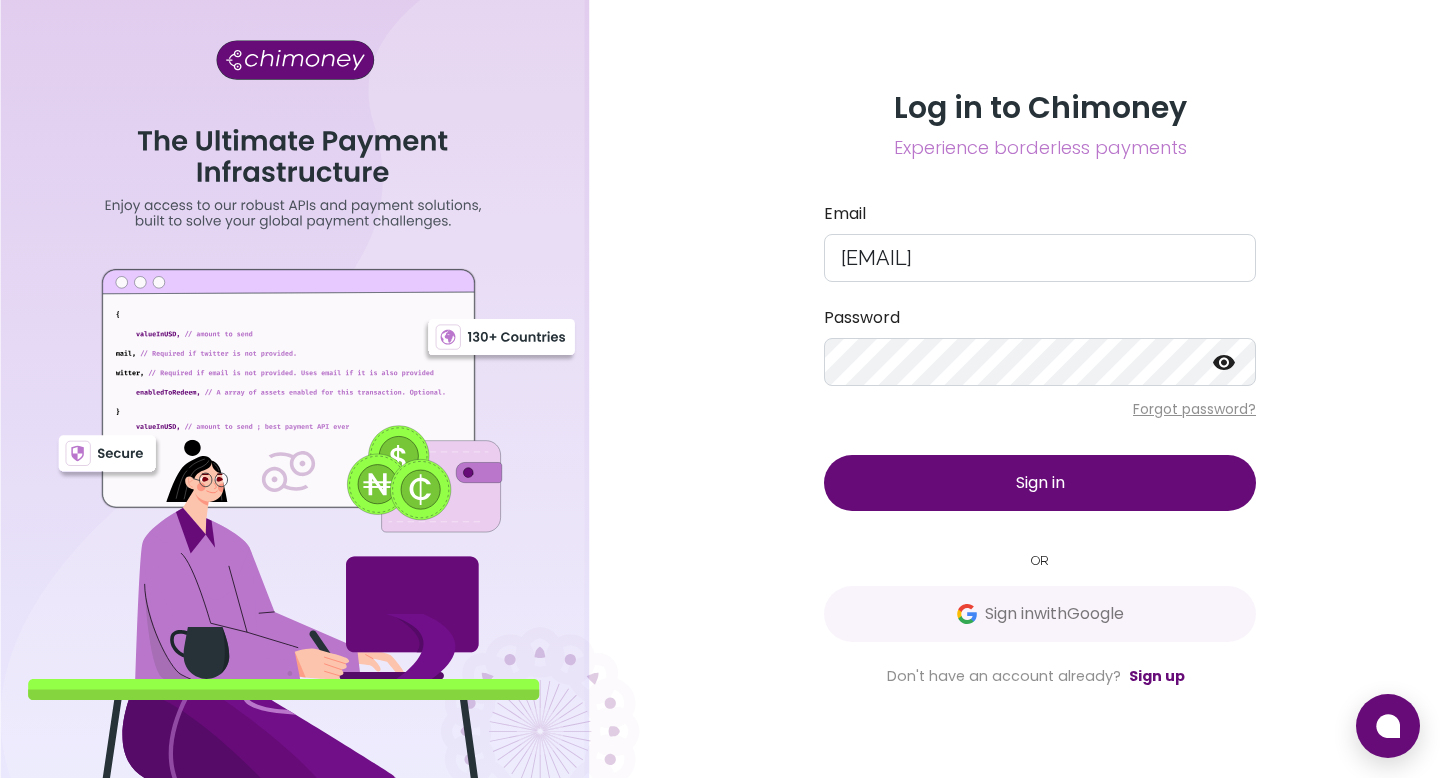 click on "Sign in" at bounding box center (1040, 483) 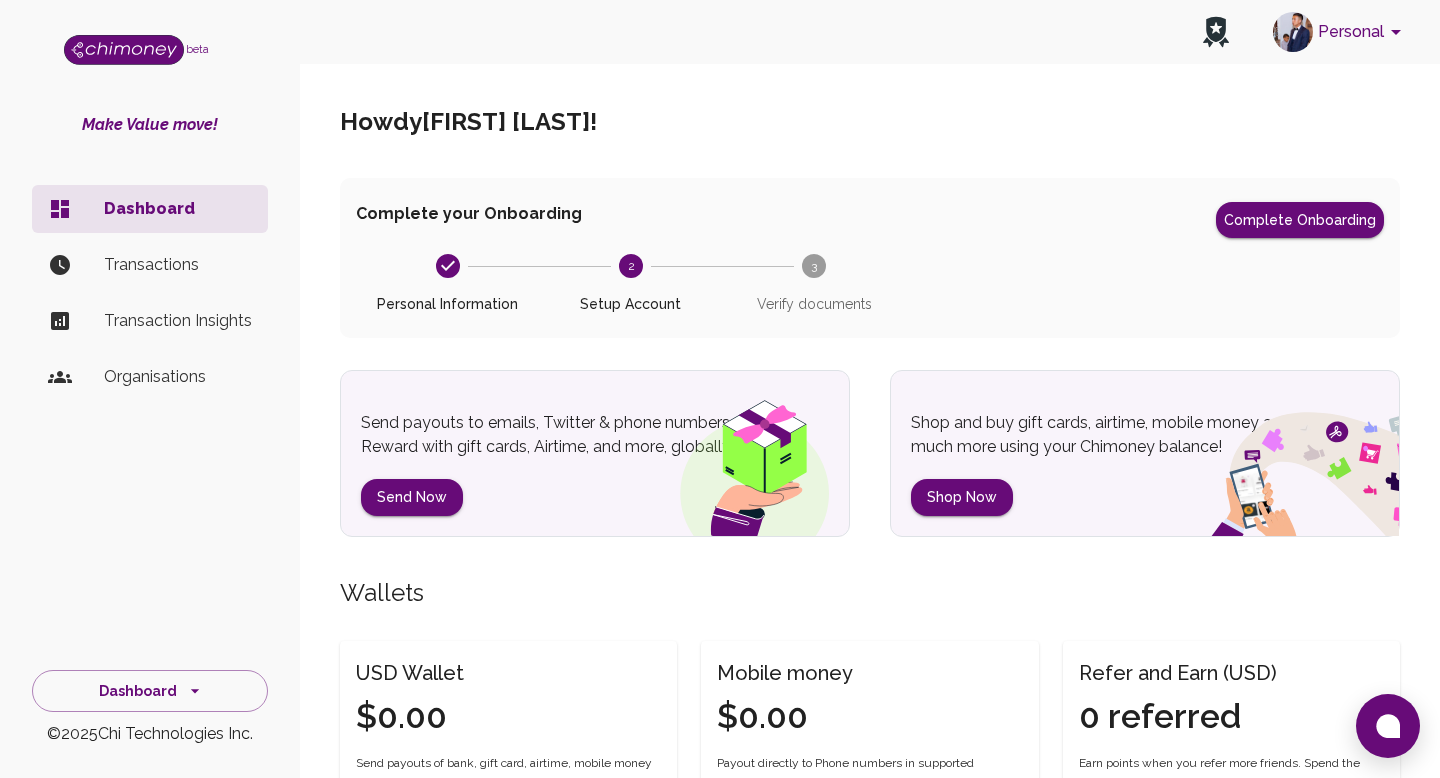click on "Complete your Onboarding Complete Onboarding Personal Information 2 Setup Account 3 Verify documents" at bounding box center (870, 258) 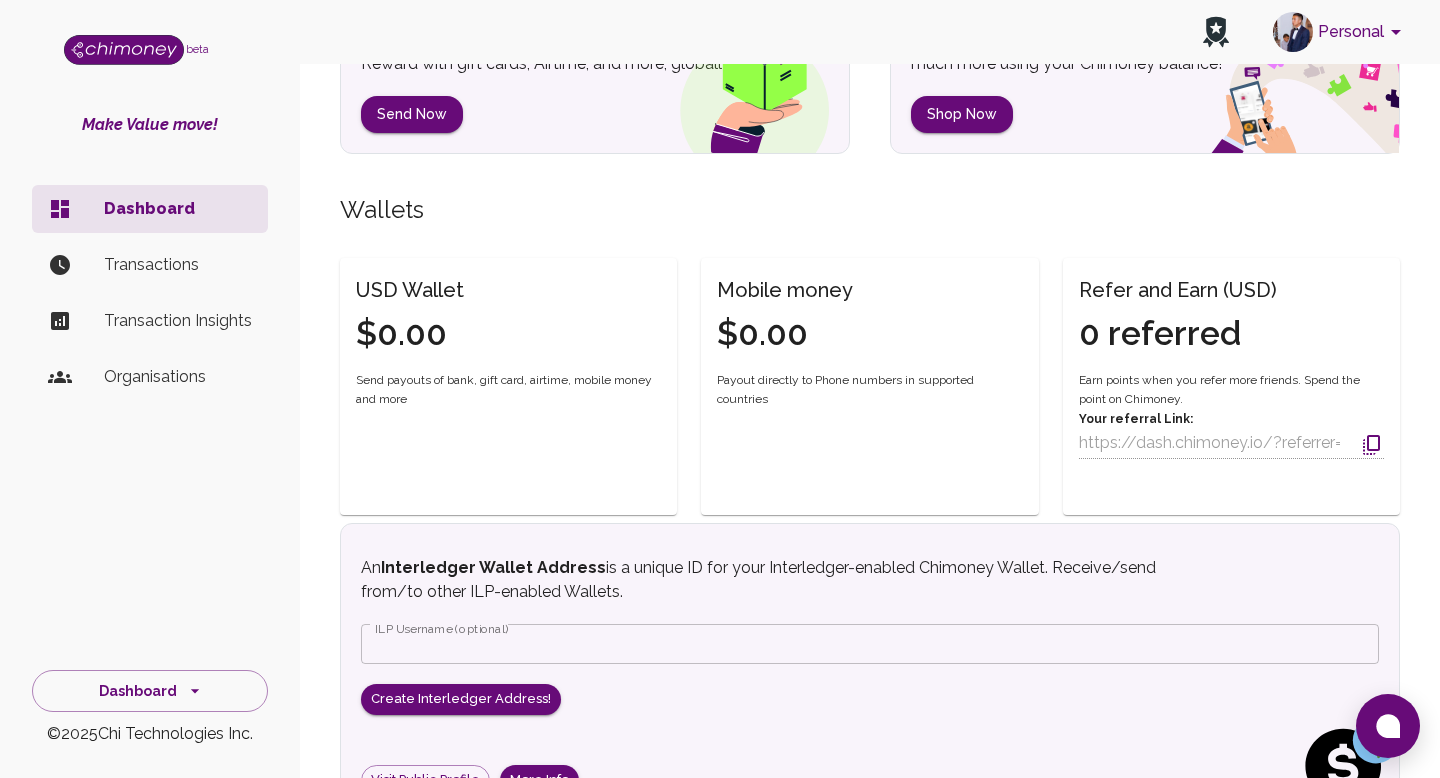 scroll, scrollTop: 572, scrollLeft: 0, axis: vertical 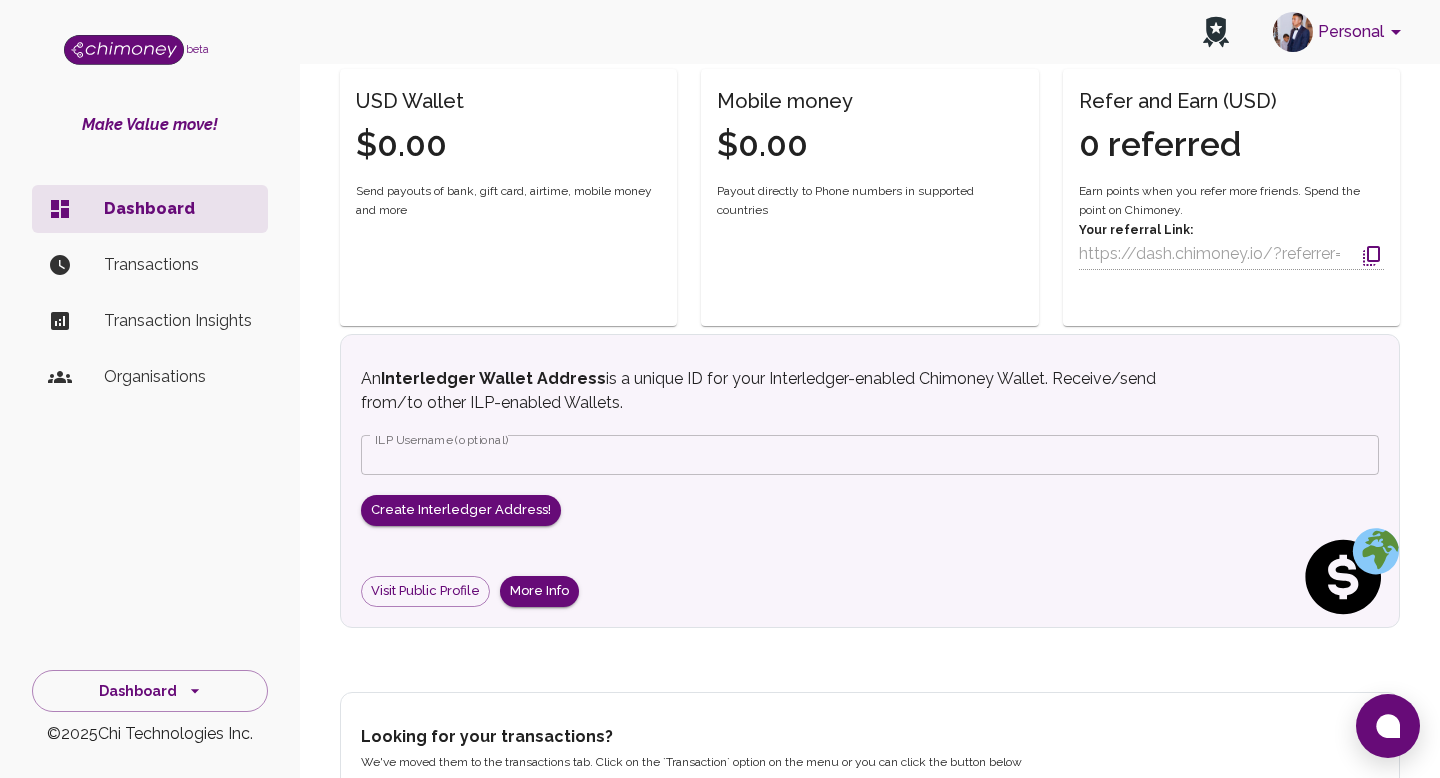 click on "Personal" at bounding box center [1340, 32] 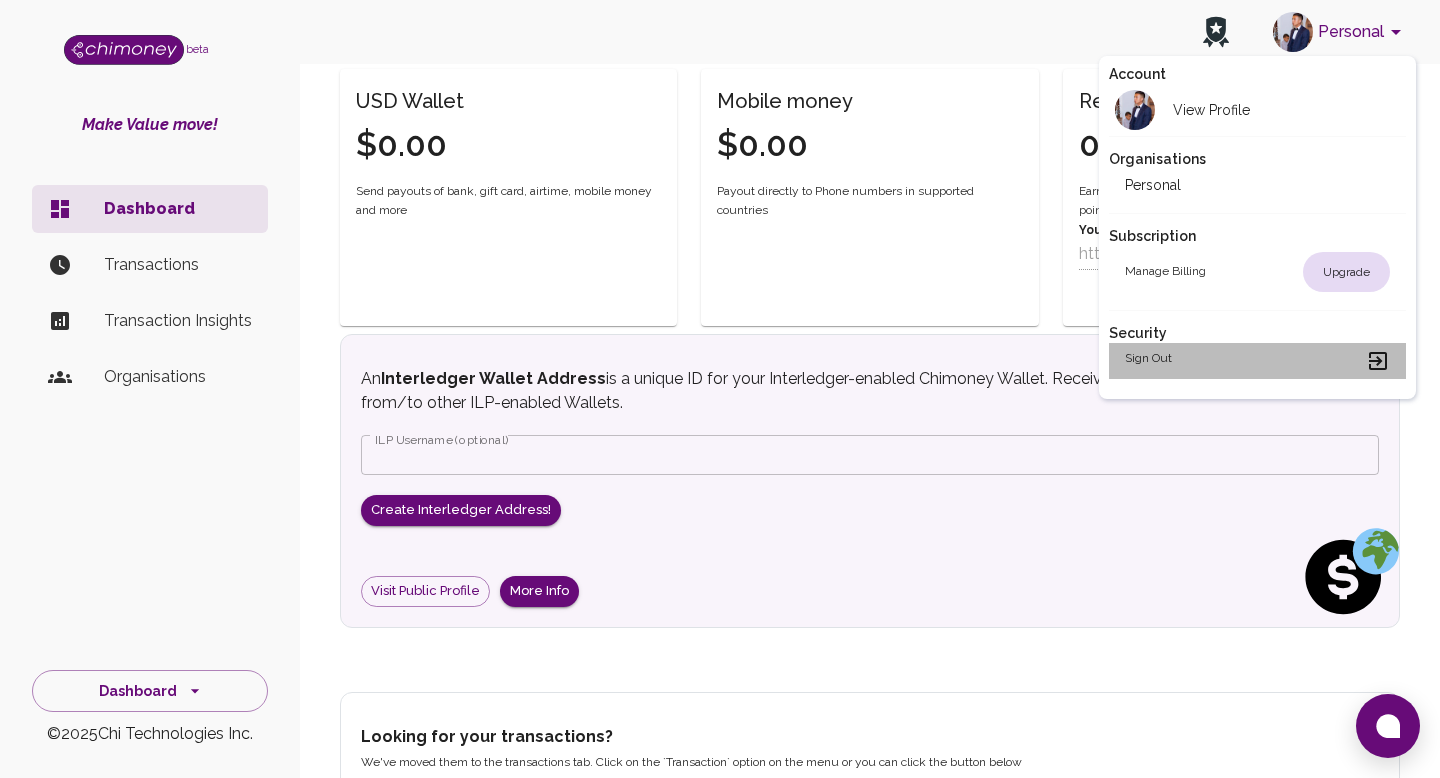click on "Sign out" at bounding box center [1258, 361] 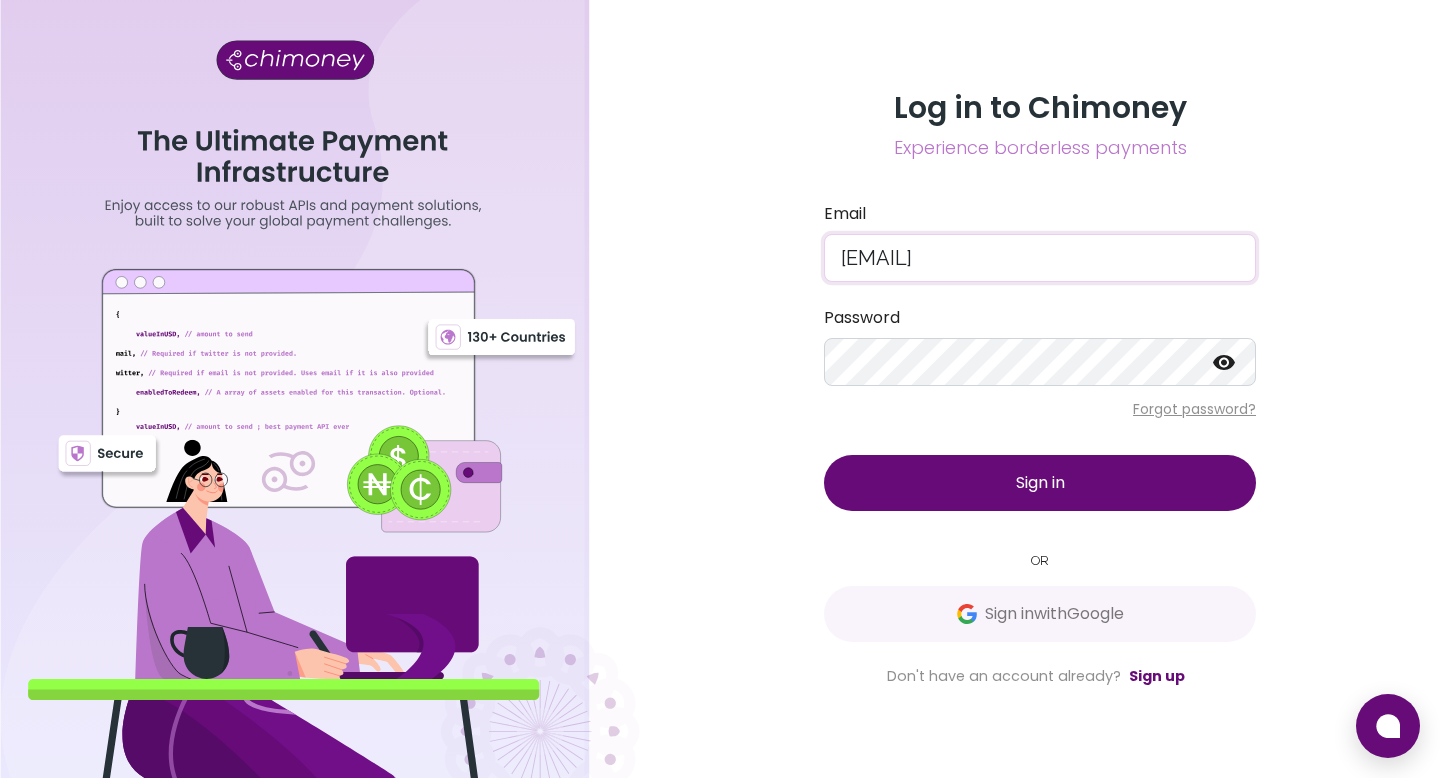drag, startPoint x: 1149, startPoint y: 265, endPoint x: 704, endPoint y: 227, distance: 446.61954 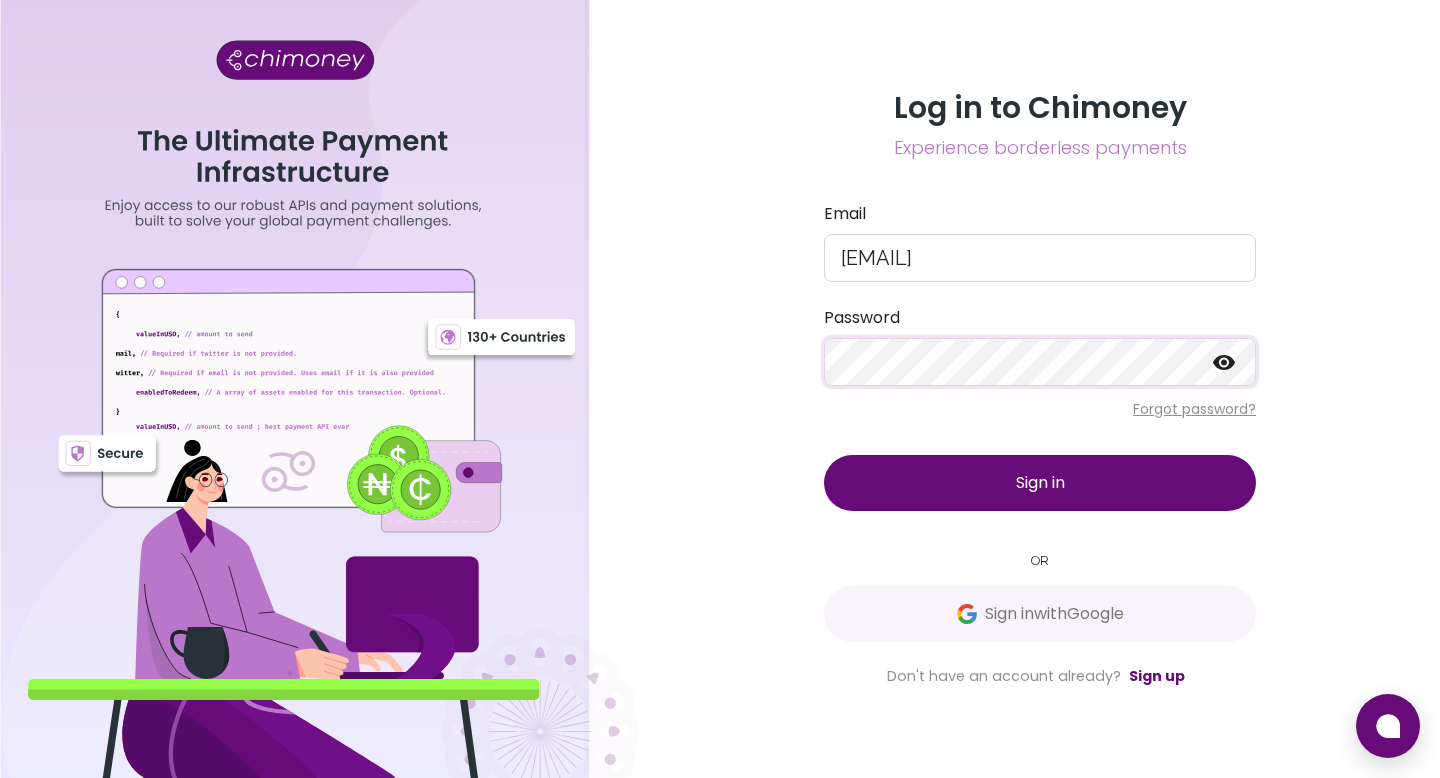 click on "Log in to Chimoney Experience borderless payments Email [EMAIL] Password Forgot password? Sign in OR Sign in  with  Google Don't have an account already? Sign up" at bounding box center (720, 389) 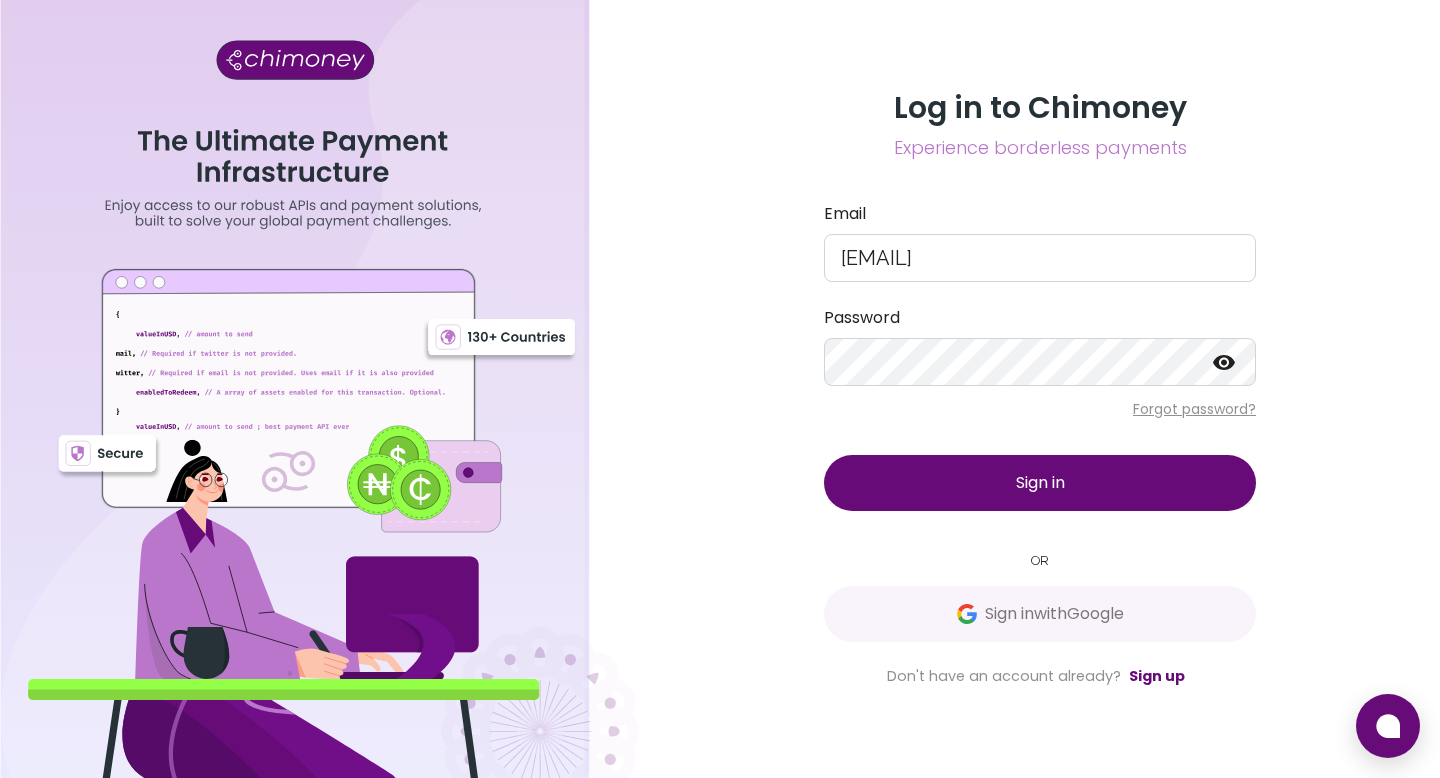 click on "Sign in" at bounding box center [1040, 483] 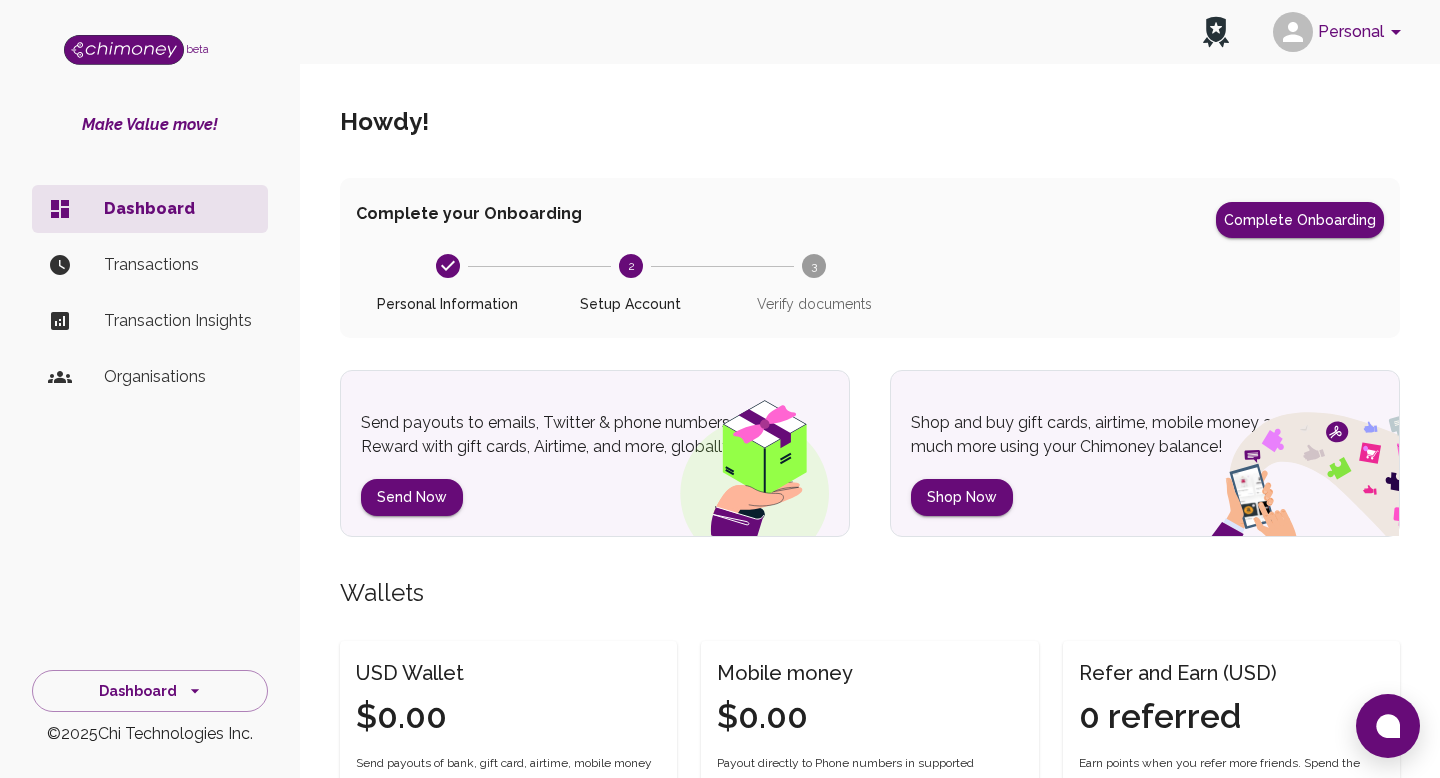 click on "Personal" at bounding box center [1340, 32] 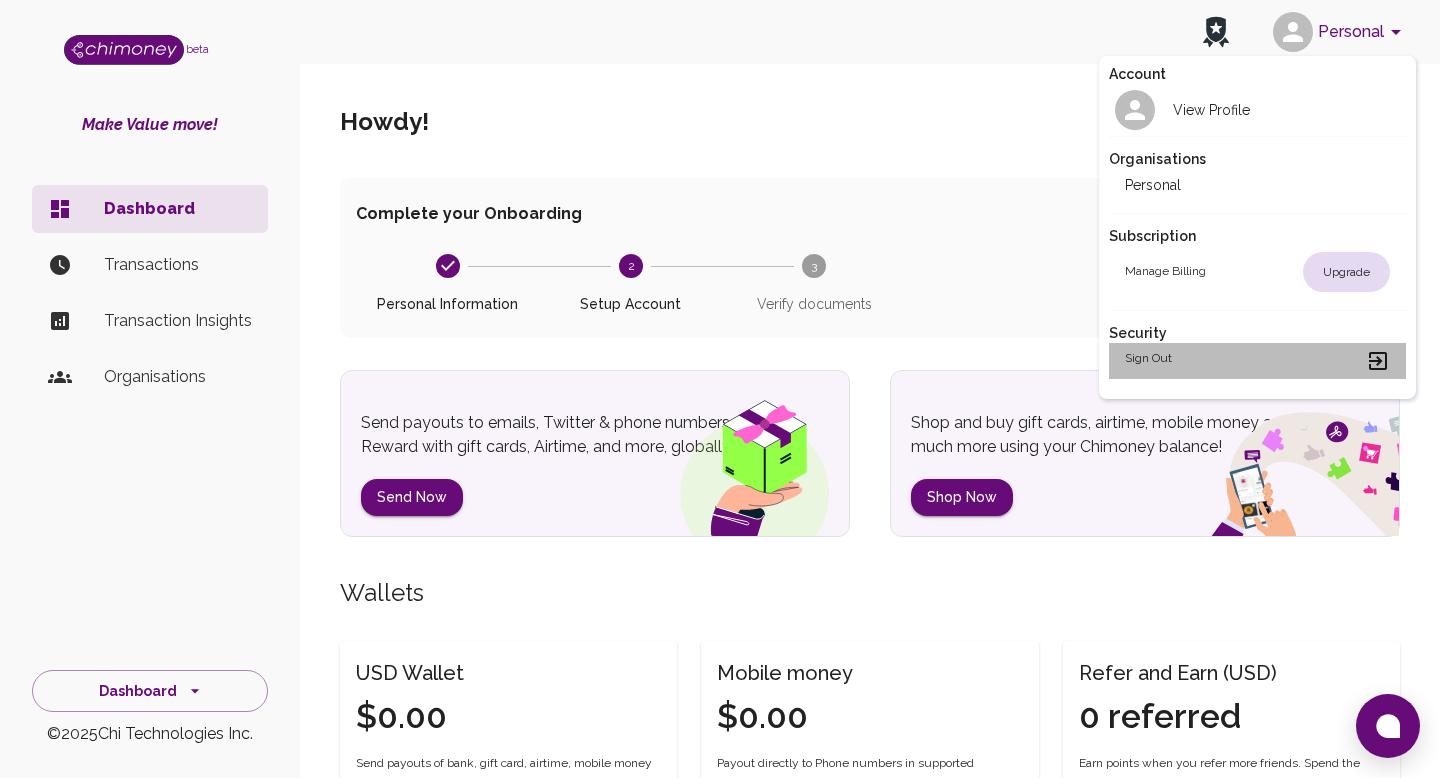 click on "Sign out" at bounding box center (1258, 361) 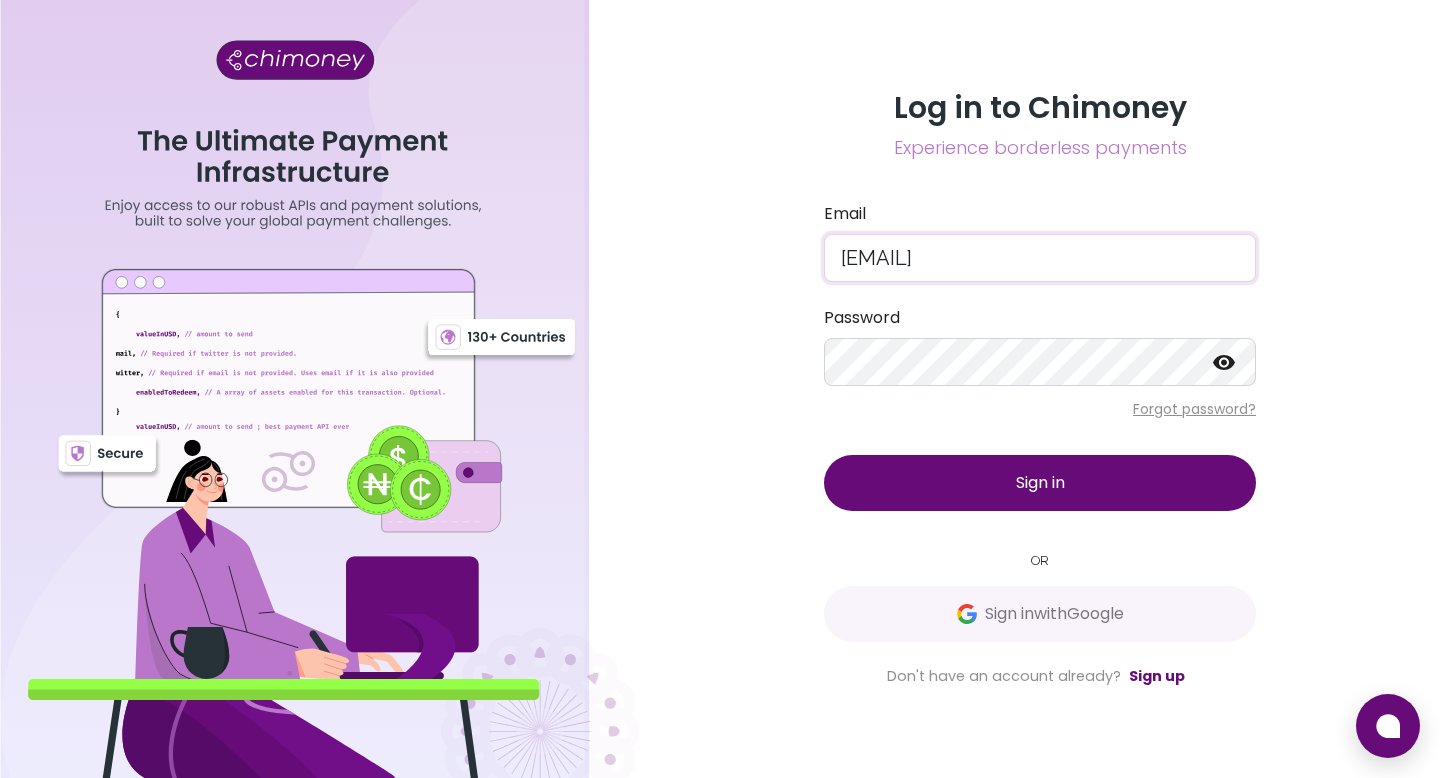 drag, startPoint x: 1134, startPoint y: 271, endPoint x: 618, endPoint y: 178, distance: 524.31384 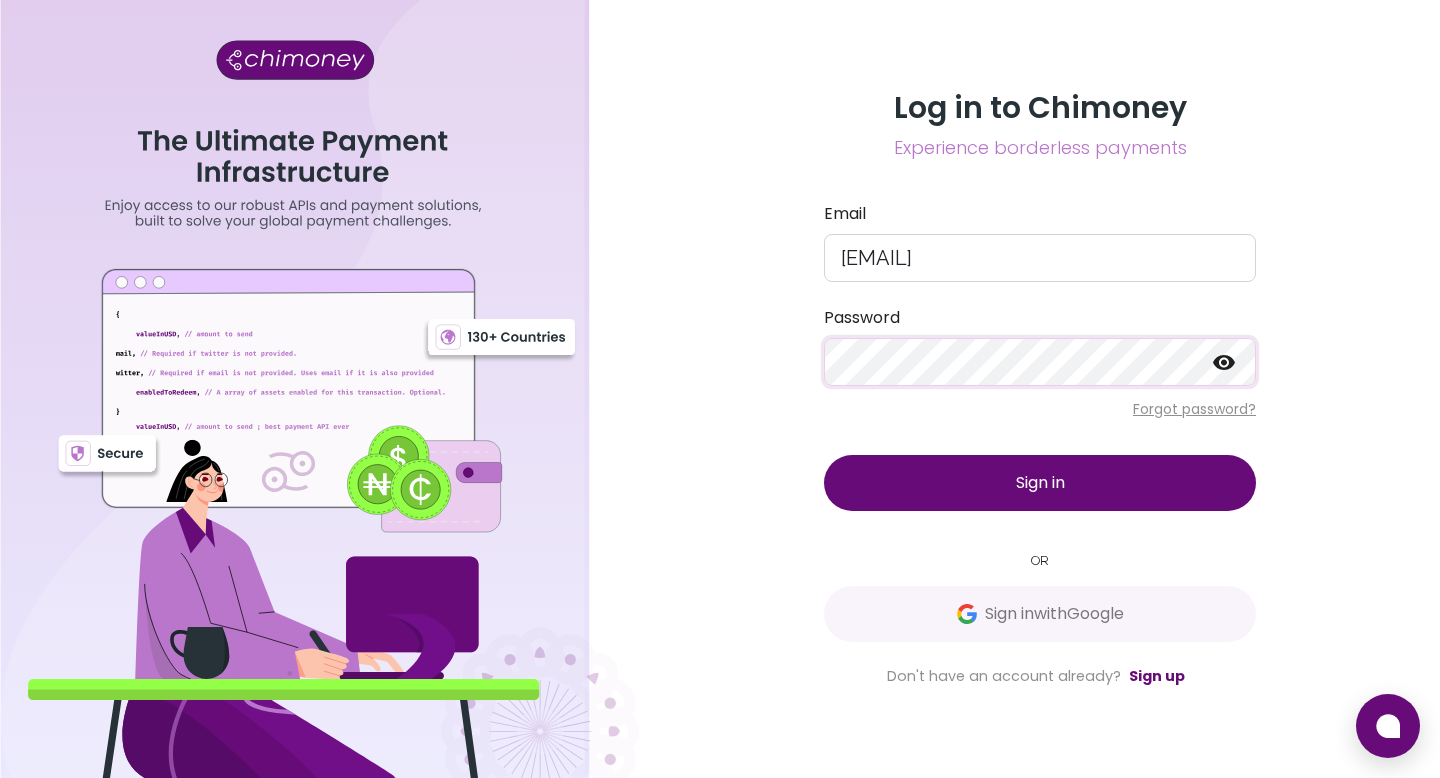 click on "Log in to Chimoney Experience borderless payments Email [EMAIL] Password Forgot password? Sign in OR Sign in  with  Google Don't have an account already? Sign up" at bounding box center [720, 389] 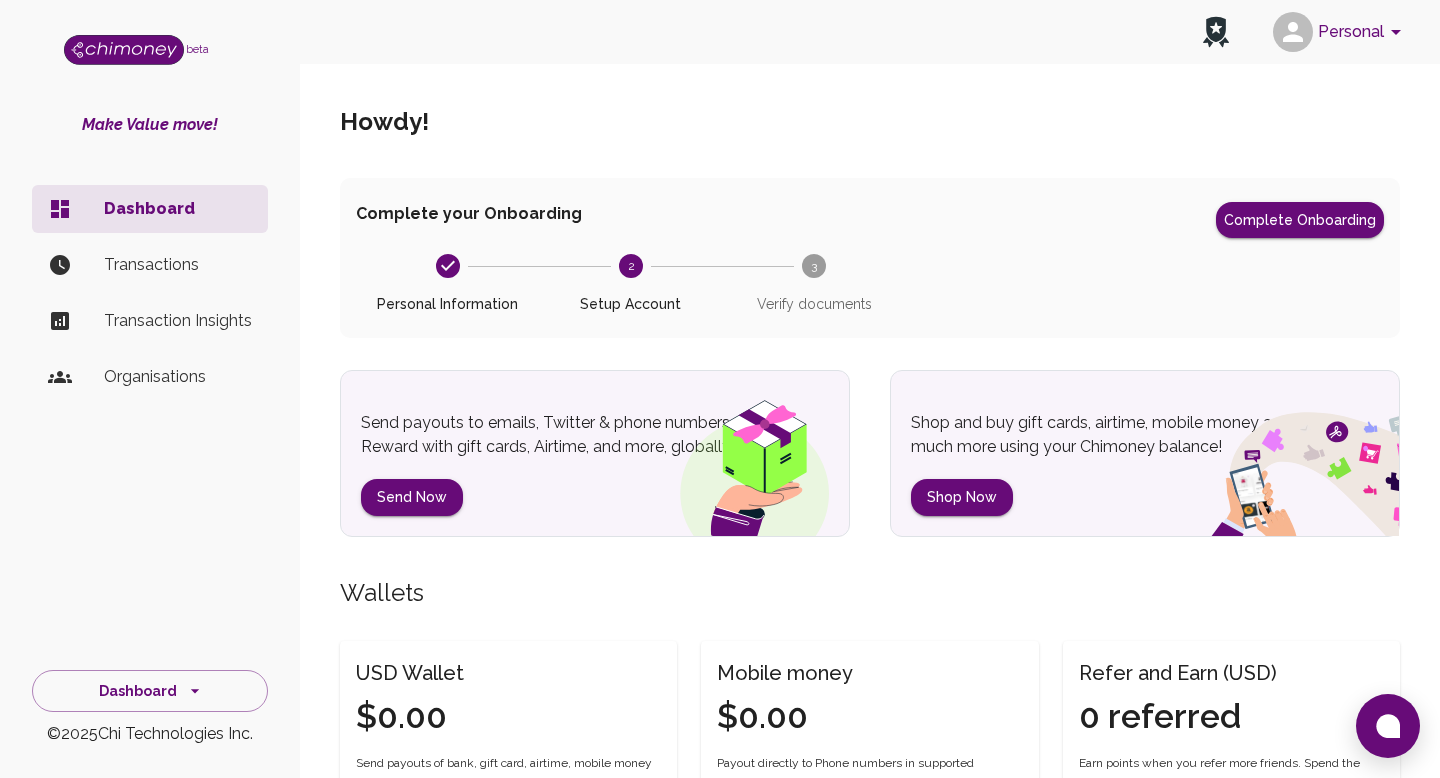 click on "Personal" at bounding box center [1340, 32] 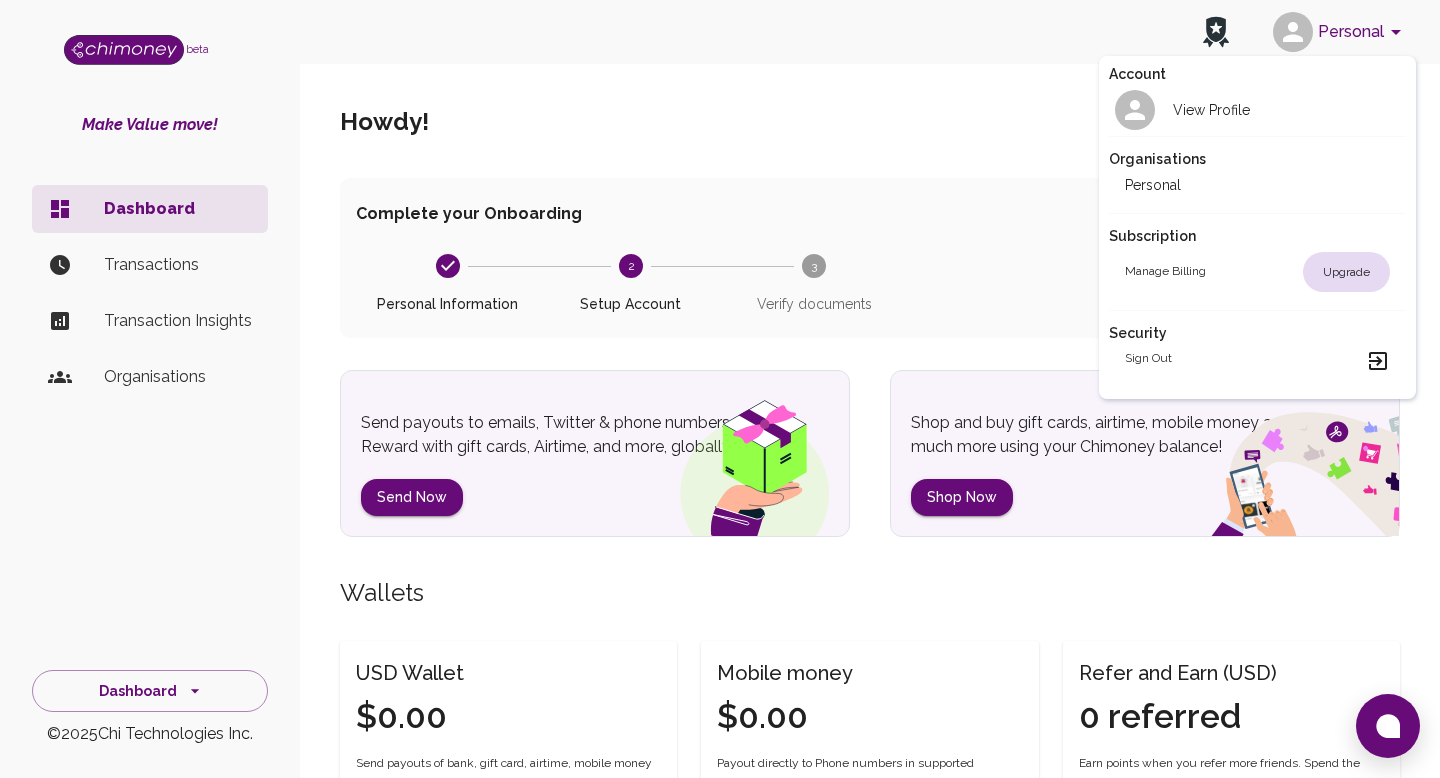 click on "Sign out" at bounding box center [1258, 361] 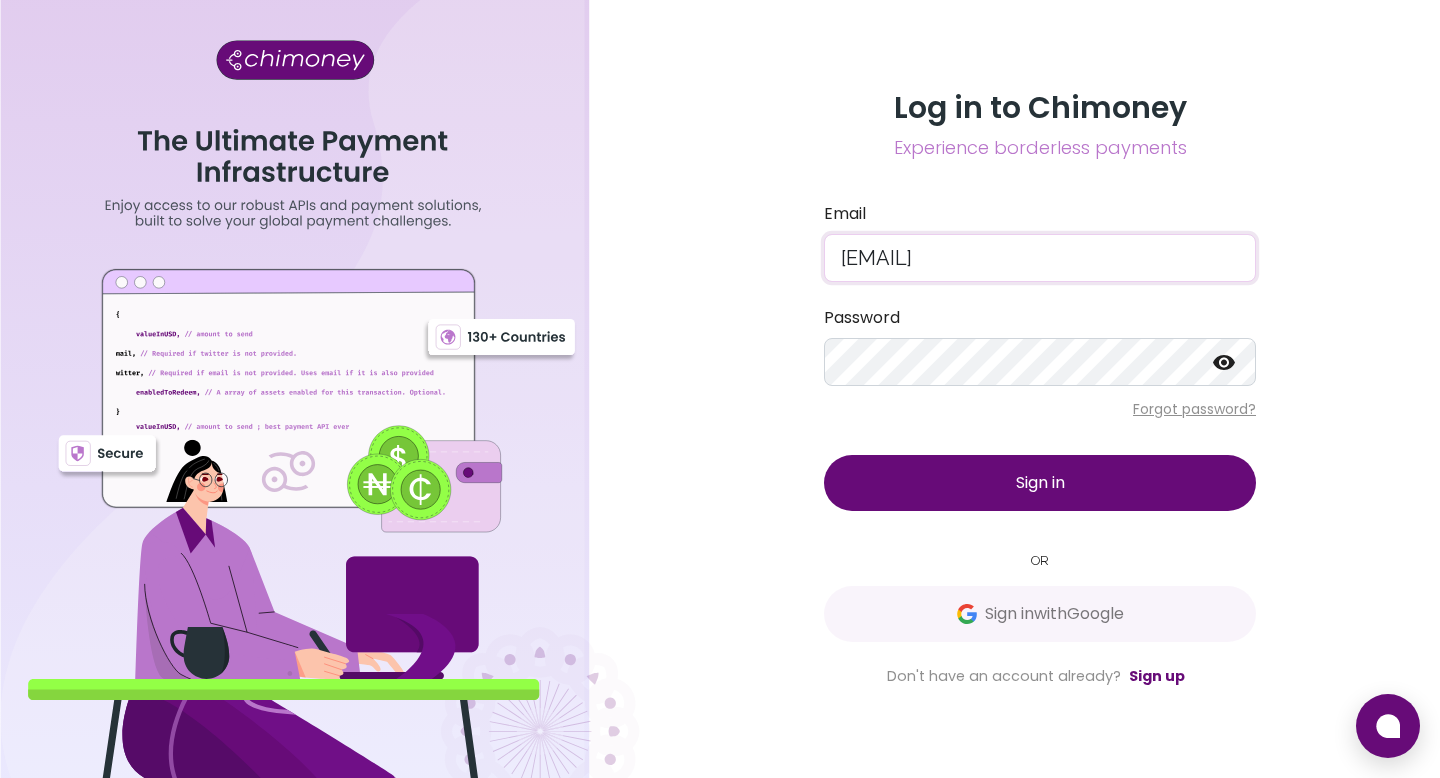 drag, startPoint x: 1135, startPoint y: 266, endPoint x: 631, endPoint y: 228, distance: 505.4305 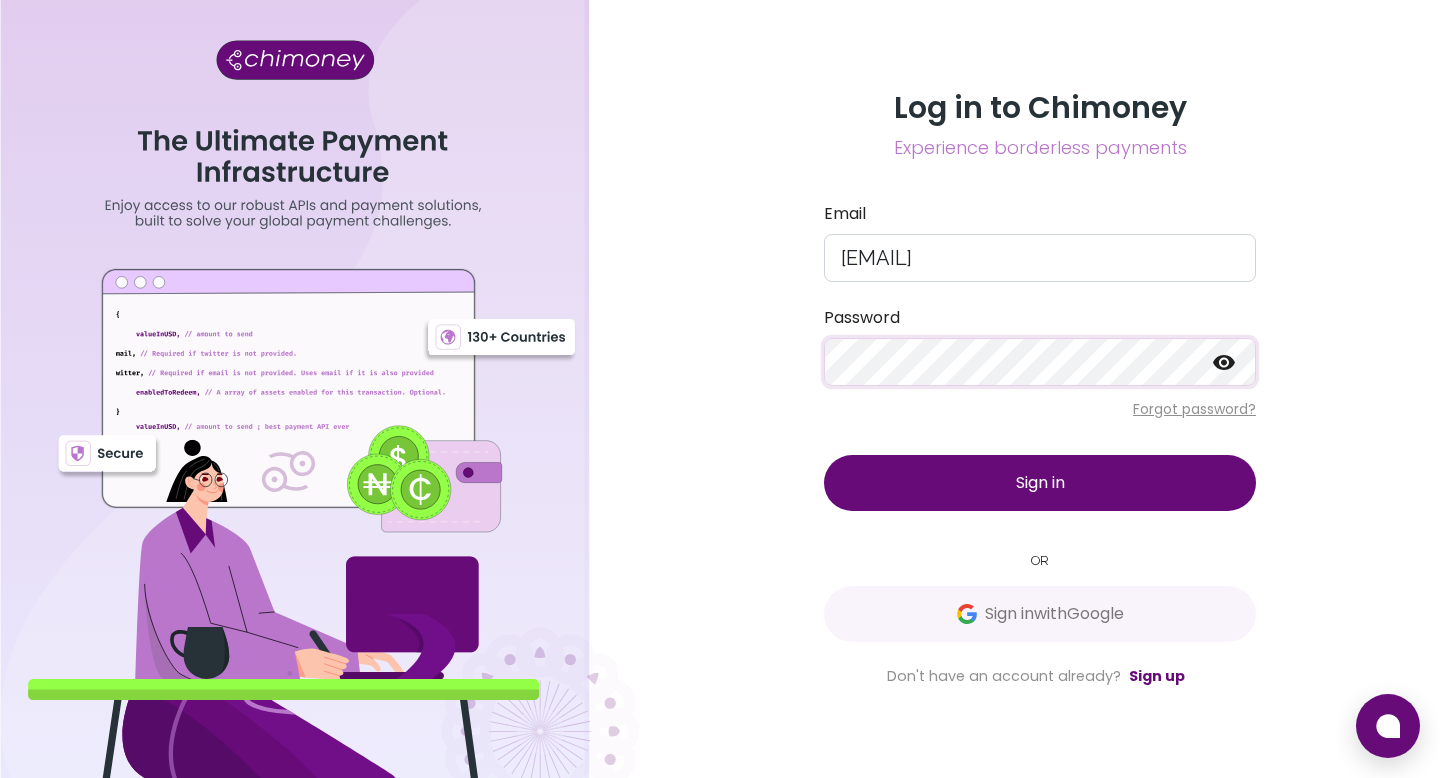 click on "Log in to Chimoney Experience borderless payments Email [EMAIL] Password Forgot password? Sign in OR Sign in  with  Google Don't have an account already? Sign up" at bounding box center [1040, 389] 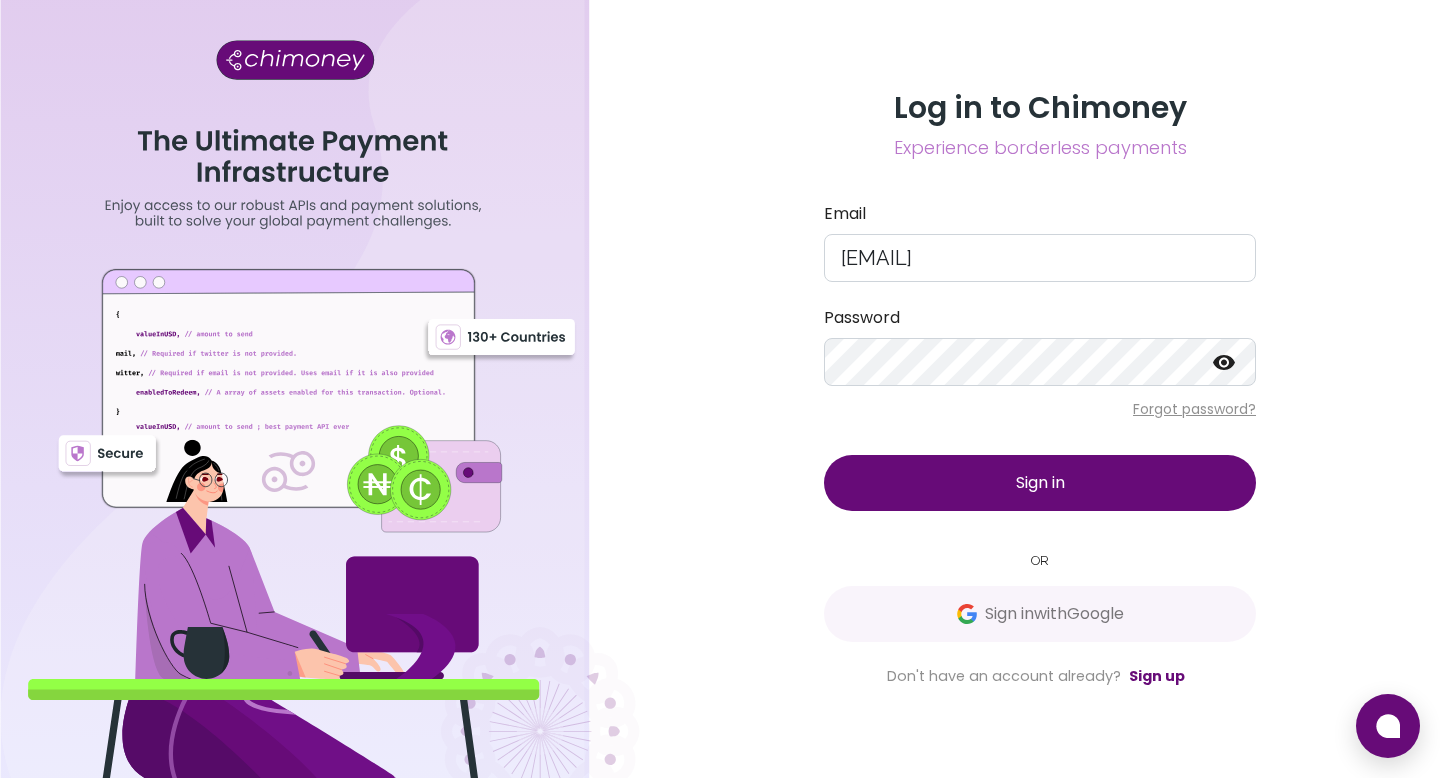 click on "Sign in" at bounding box center (1040, 483) 